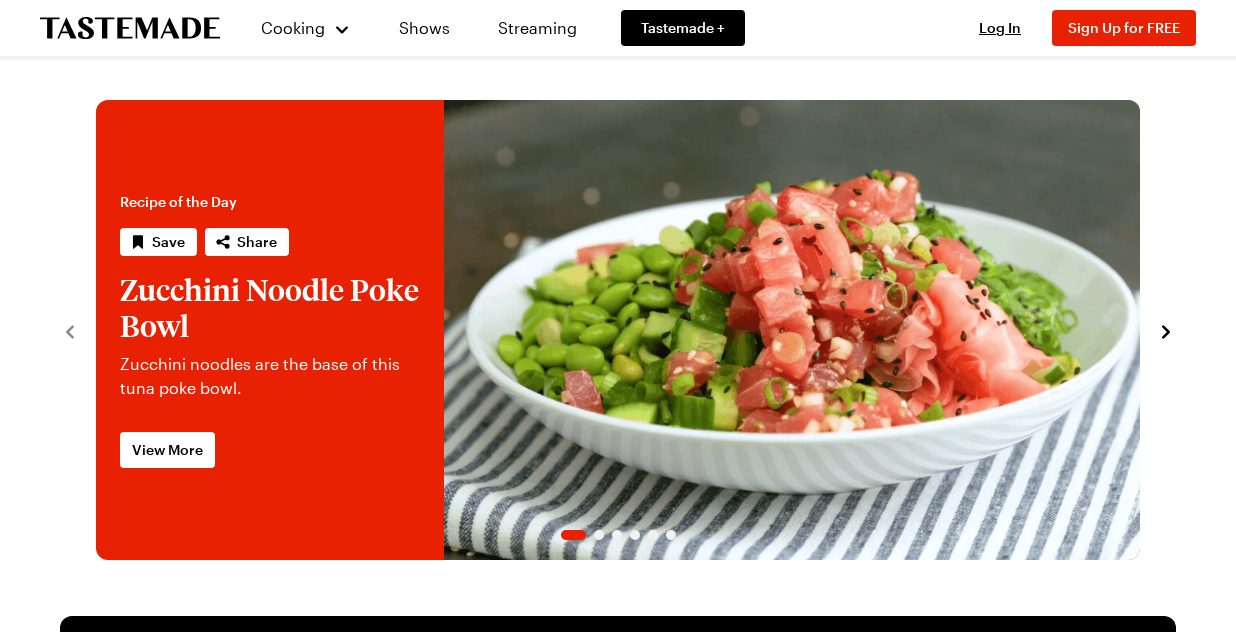 scroll, scrollTop: 0, scrollLeft: 0, axis: both 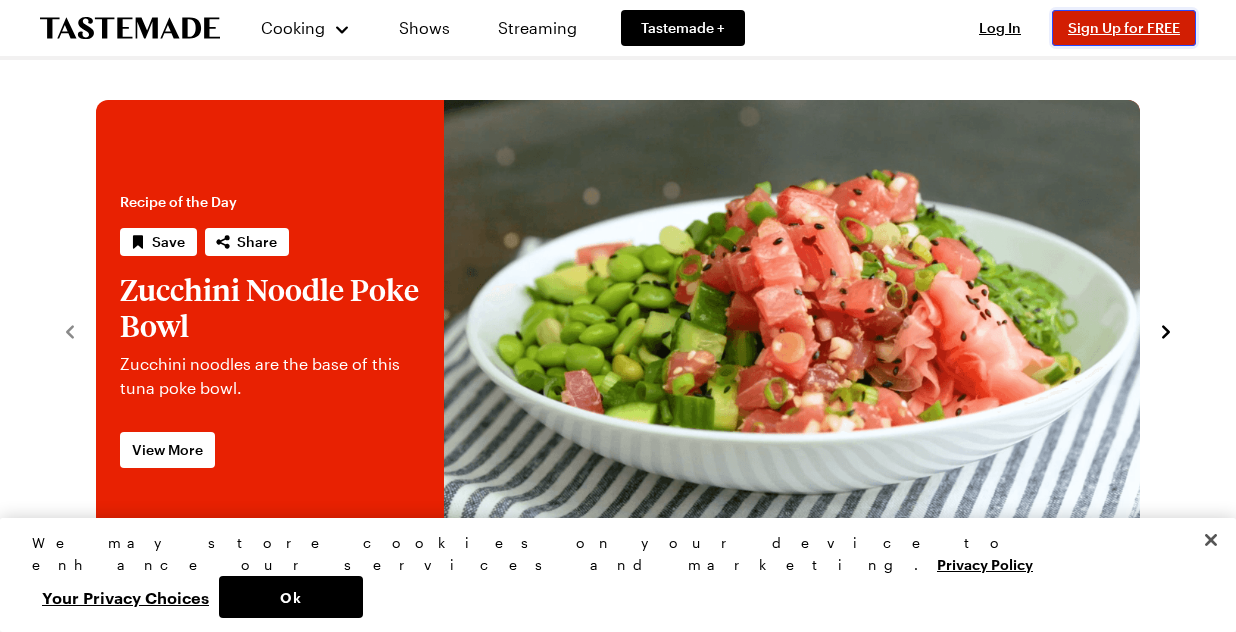click on "Sign Up for FREE" at bounding box center [1124, 27] 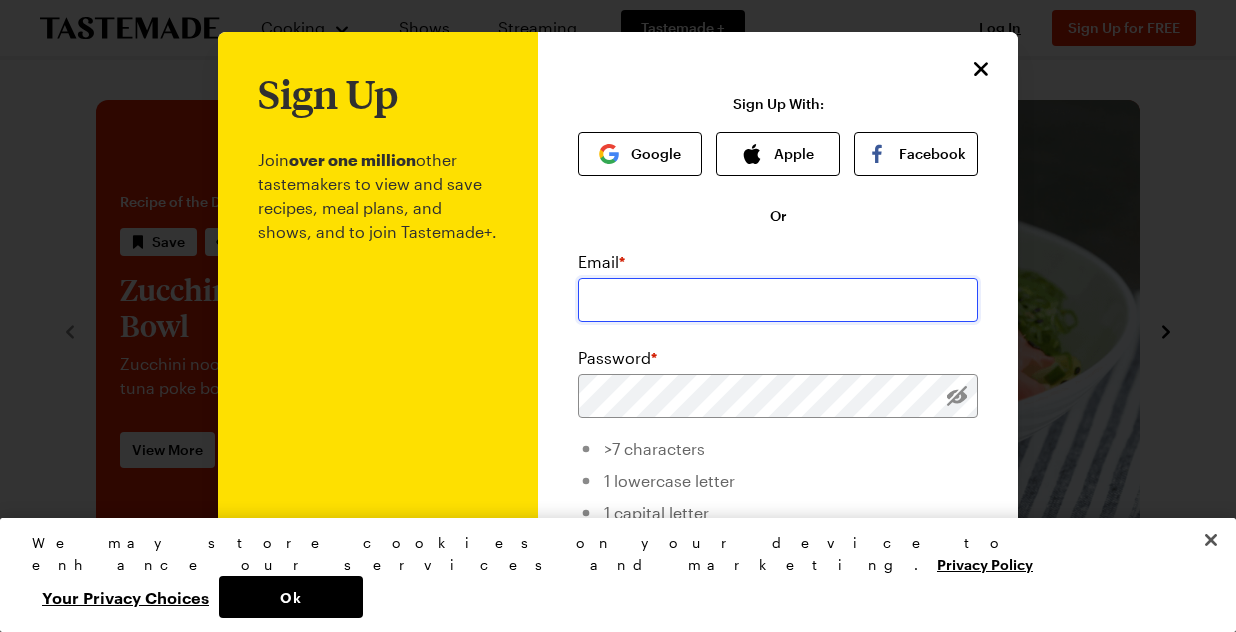 click at bounding box center (778, 300) 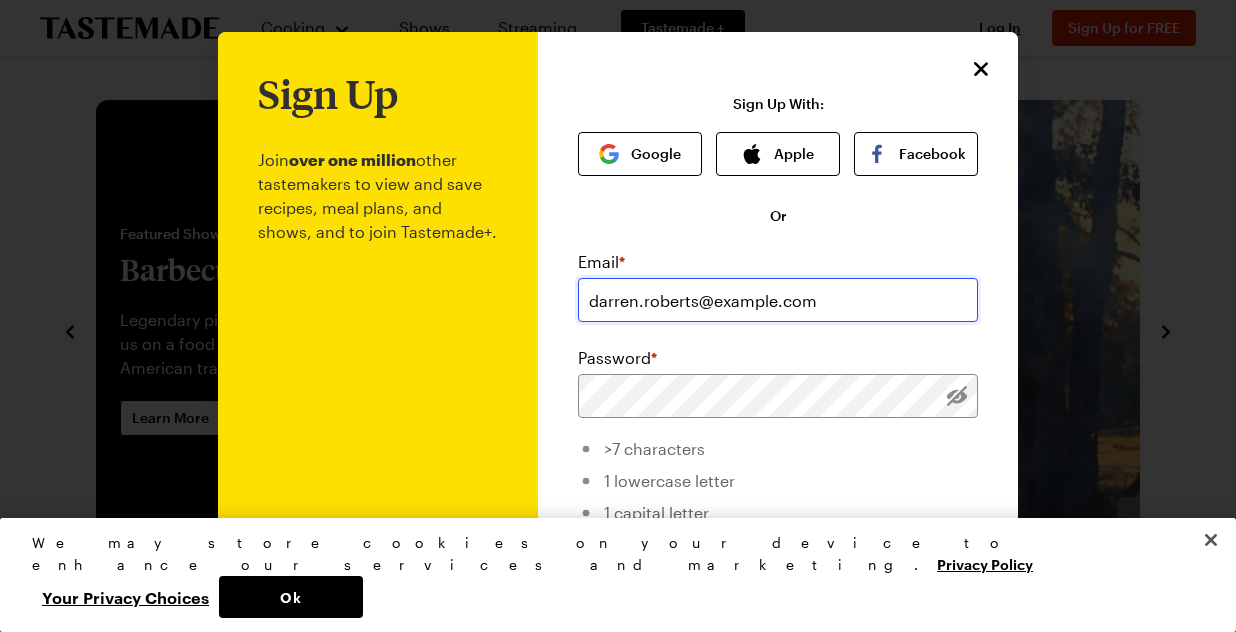click on "darren.roberts@example.com" at bounding box center [778, 300] 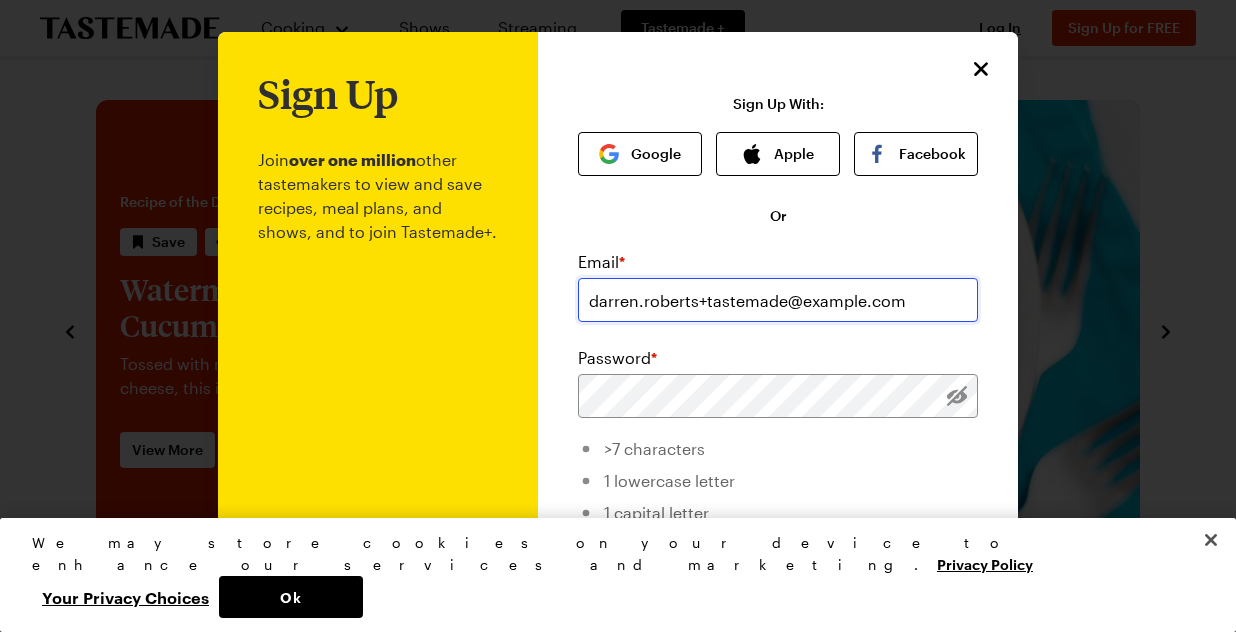type on "darren.roberts+tastemade@example.com" 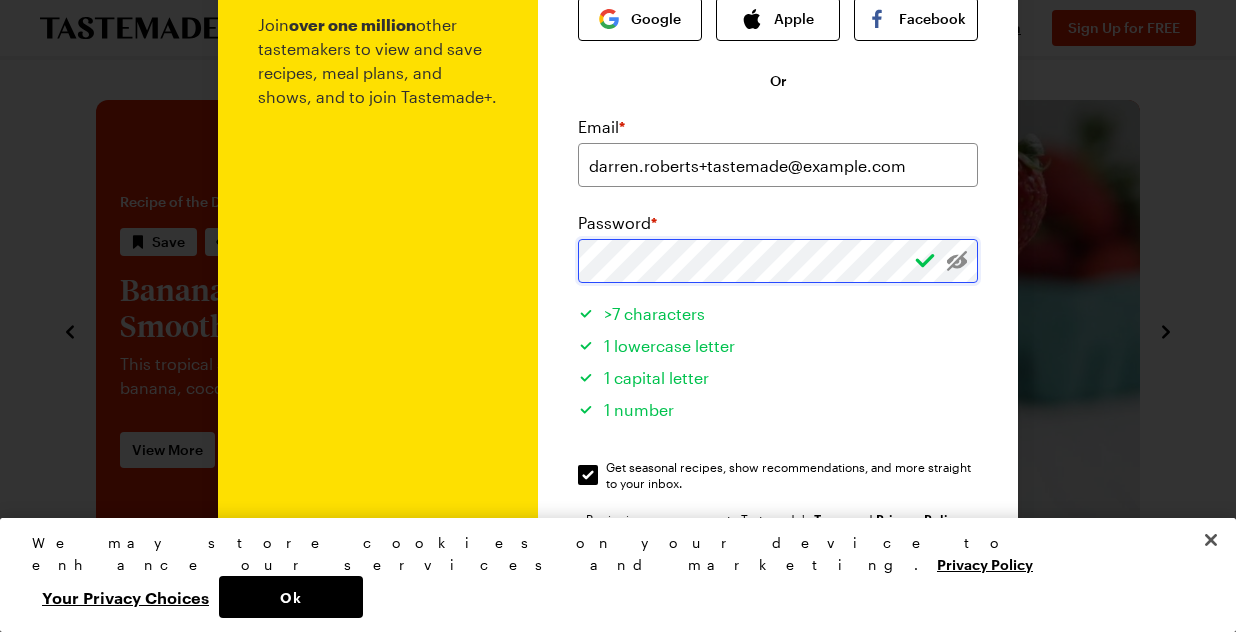 scroll, scrollTop: 152, scrollLeft: 0, axis: vertical 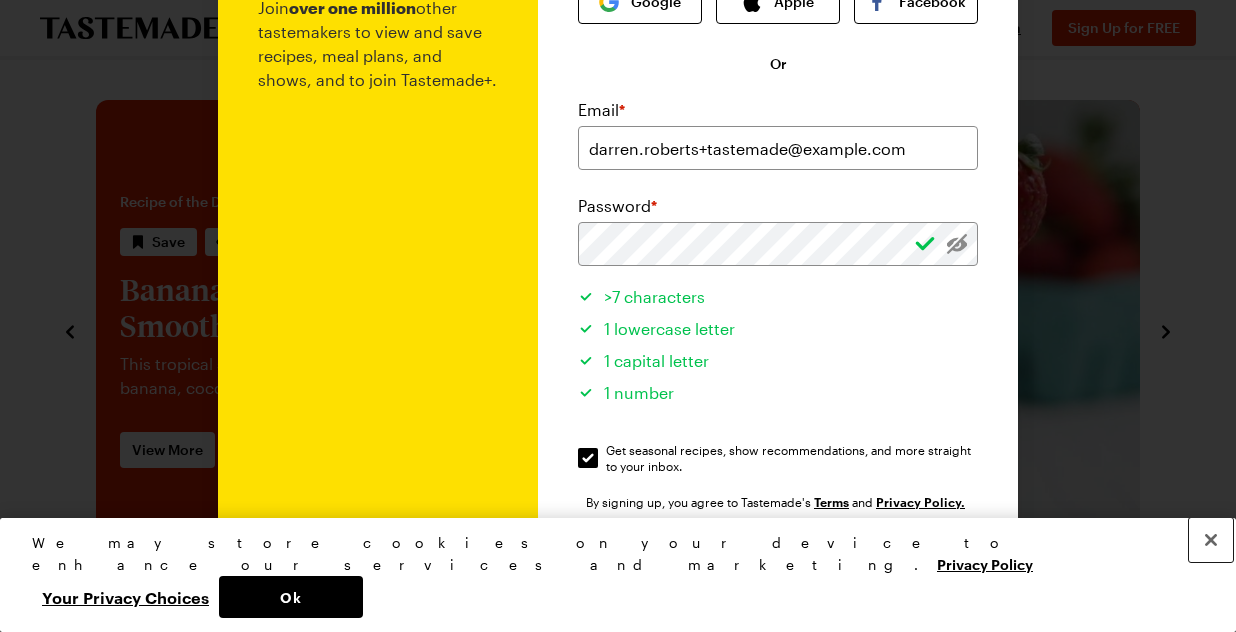 click at bounding box center [1211, 540] 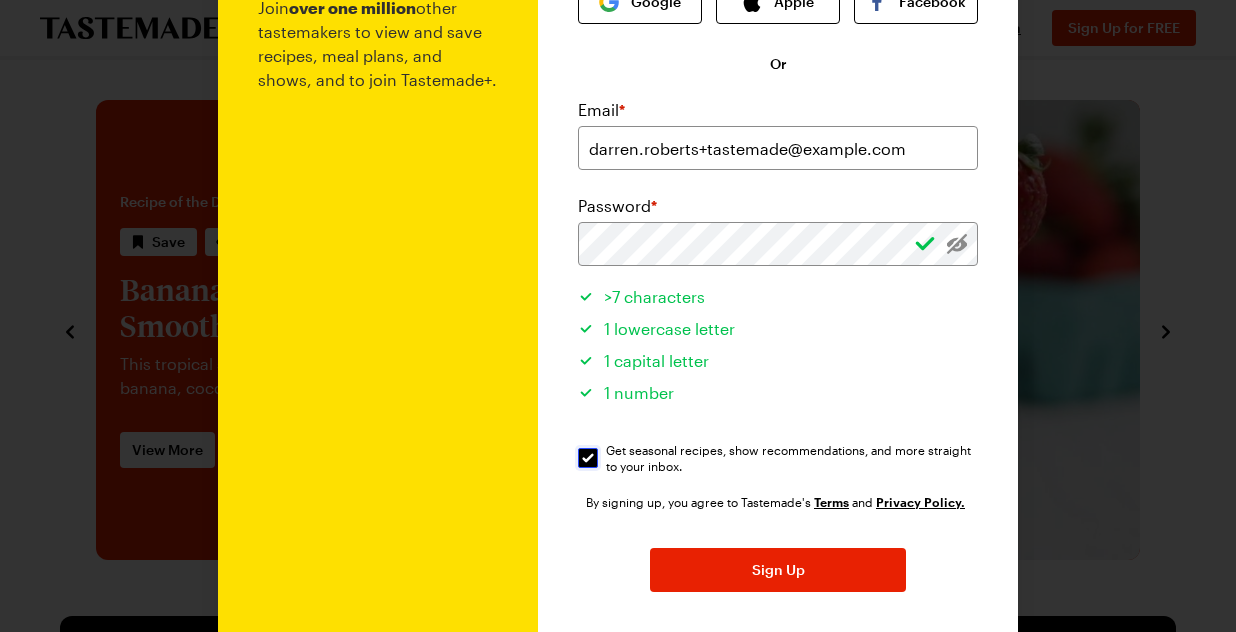 click on "Get seasonal recipes, show recommendations, and more straight to your inbox. Get seasonal recipes, show recommendations, and more straight to your inbox." at bounding box center (588, 458) 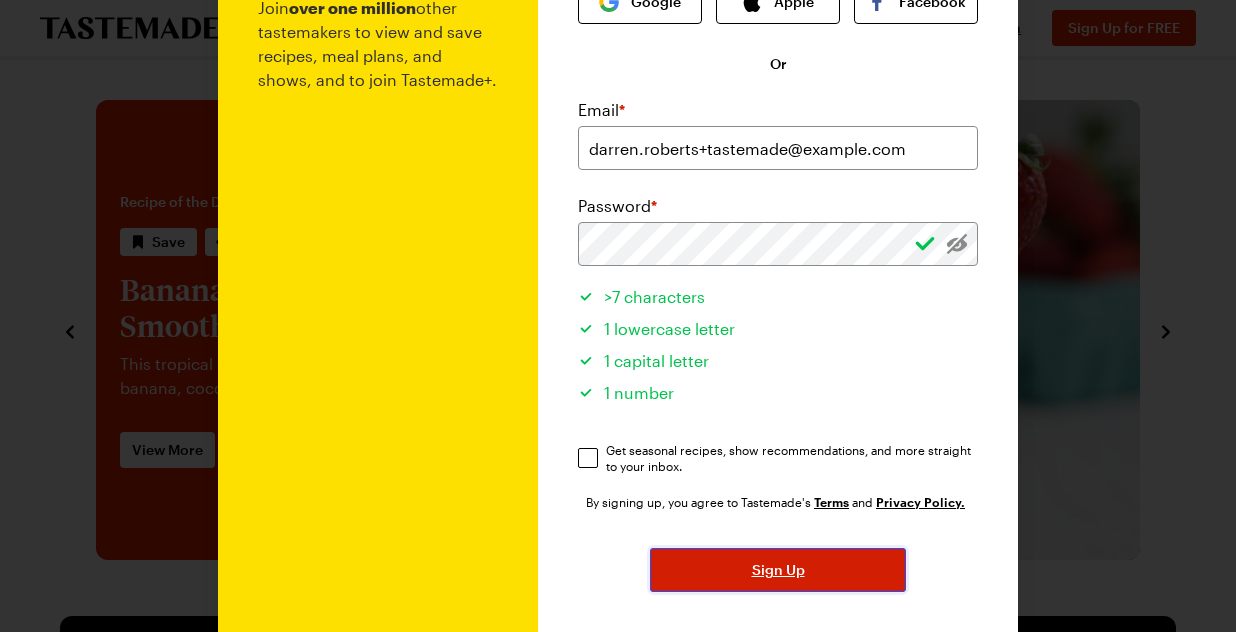 click on "Sign Up" at bounding box center [778, 570] 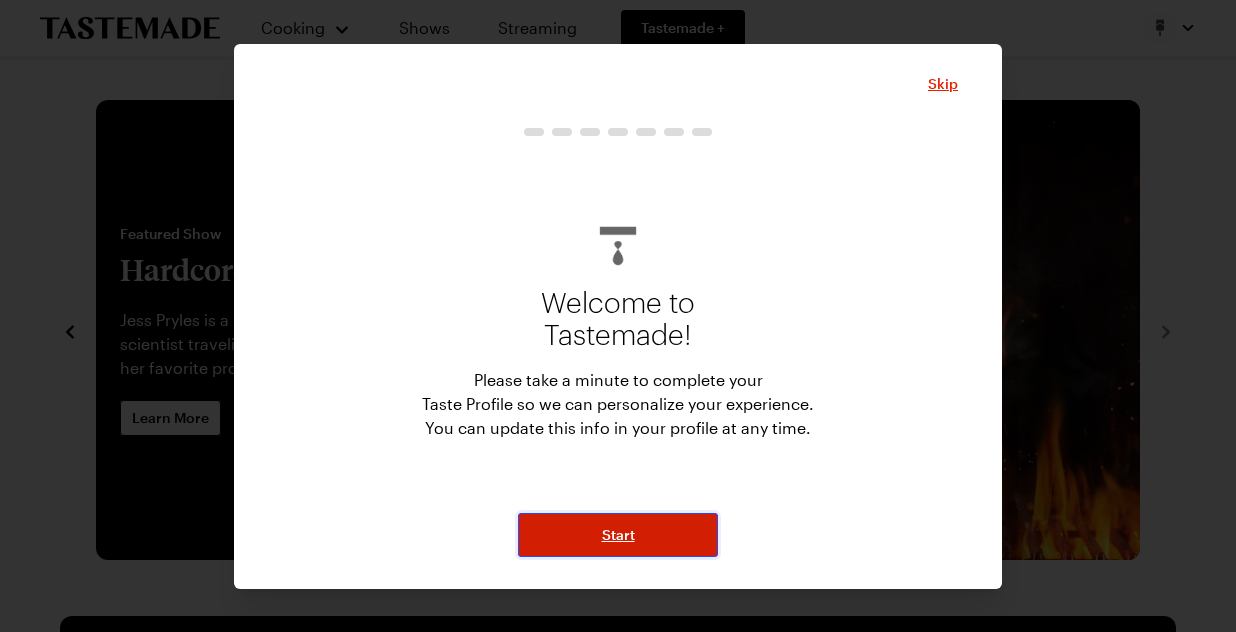 click on "Start" at bounding box center (618, 535) 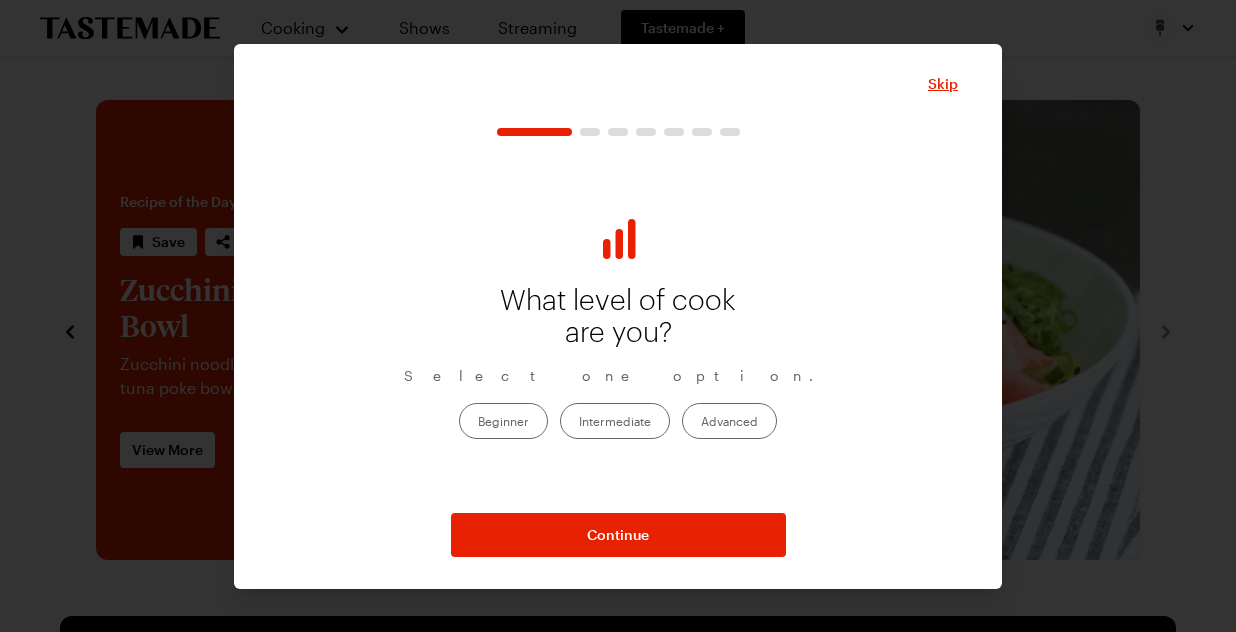 click on "Intermediate" at bounding box center (615, 421) 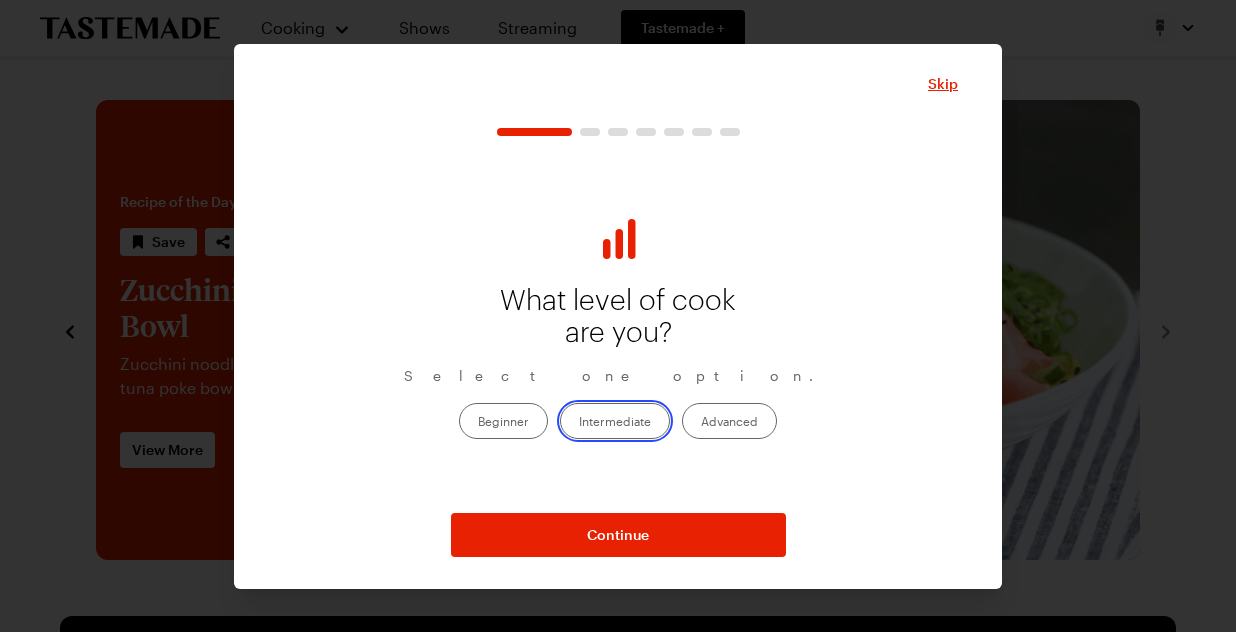 click on "Intermediate" at bounding box center [579, 423] 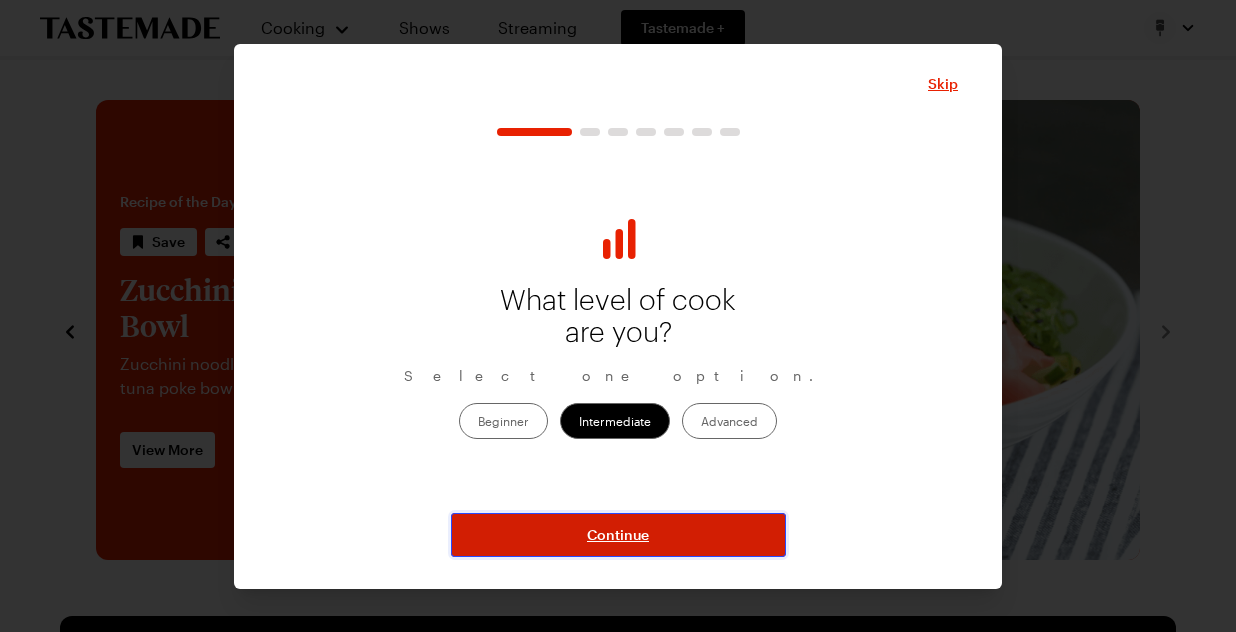 click on "Continue" at bounding box center (618, 535) 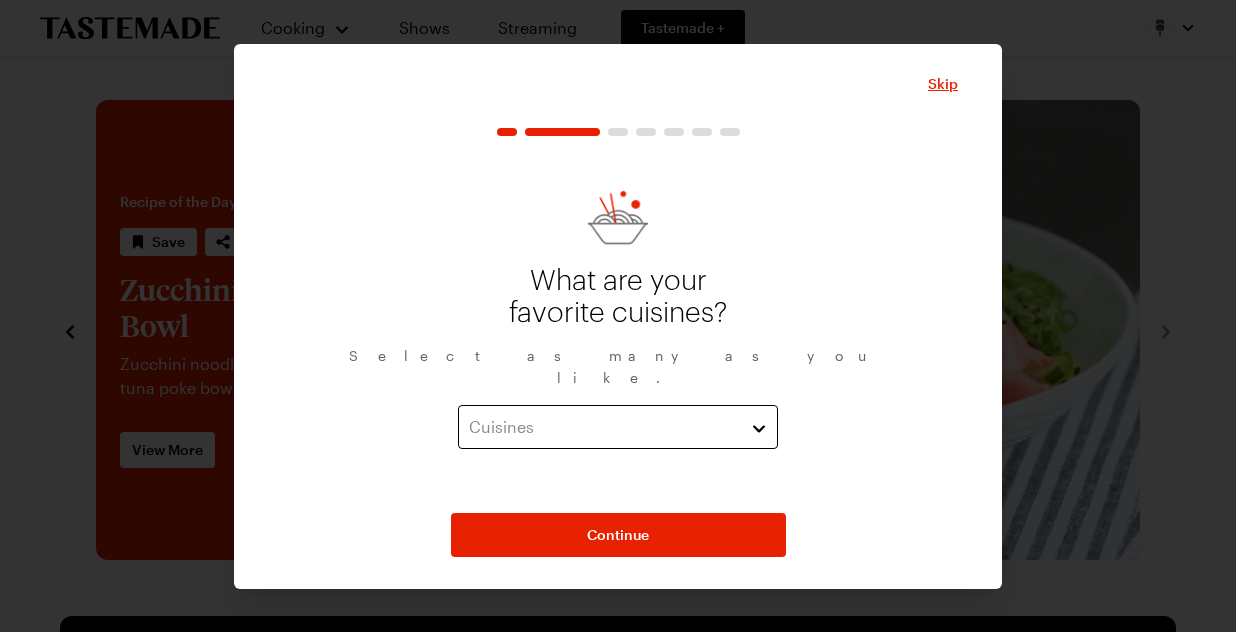 click on "Cuisines" at bounding box center (603, 427) 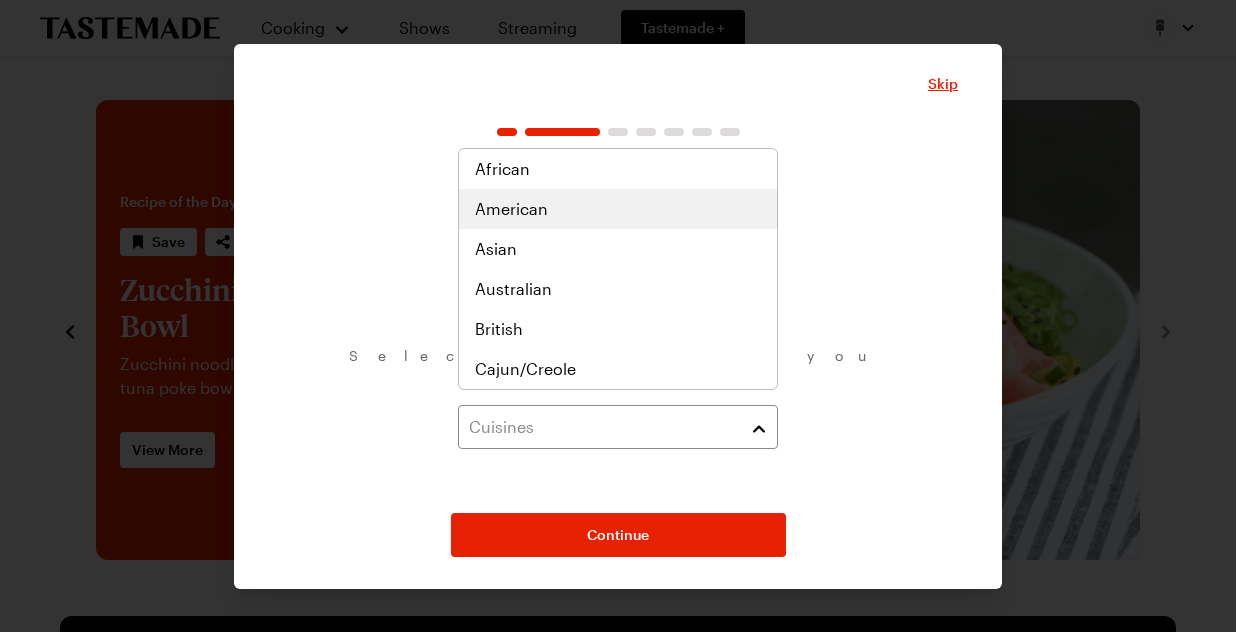click on "American" at bounding box center [618, 209] 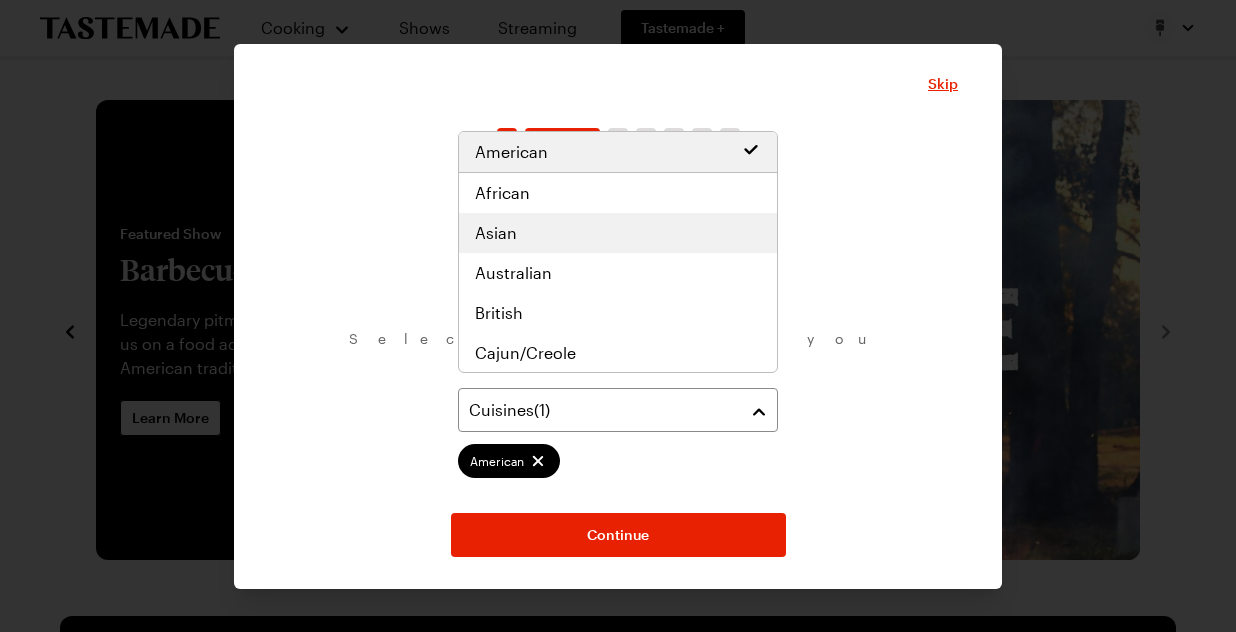 click on "Asian" at bounding box center [618, 233] 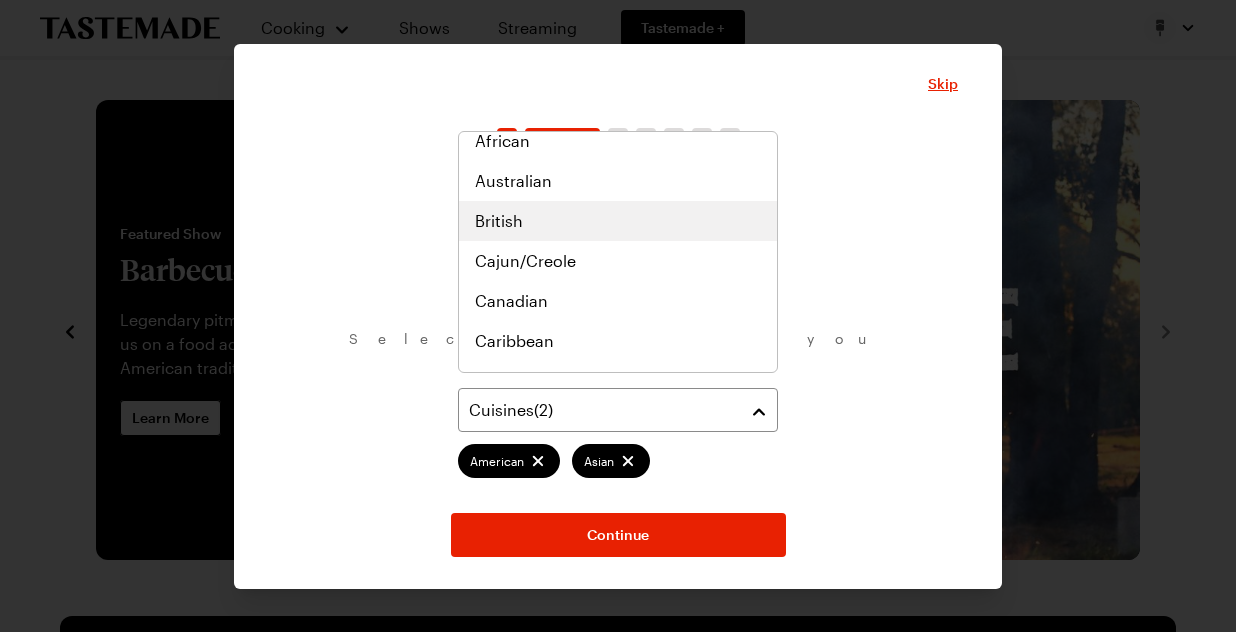 scroll, scrollTop: 108, scrollLeft: 0, axis: vertical 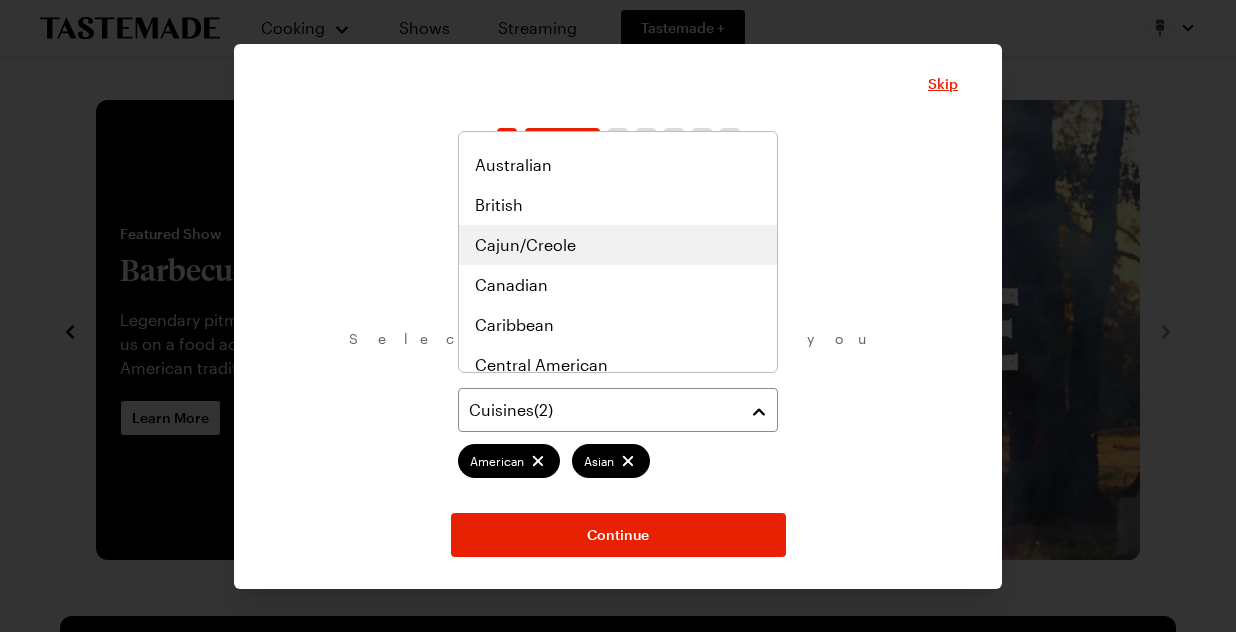click on "Cajun/Creole" at bounding box center (525, 245) 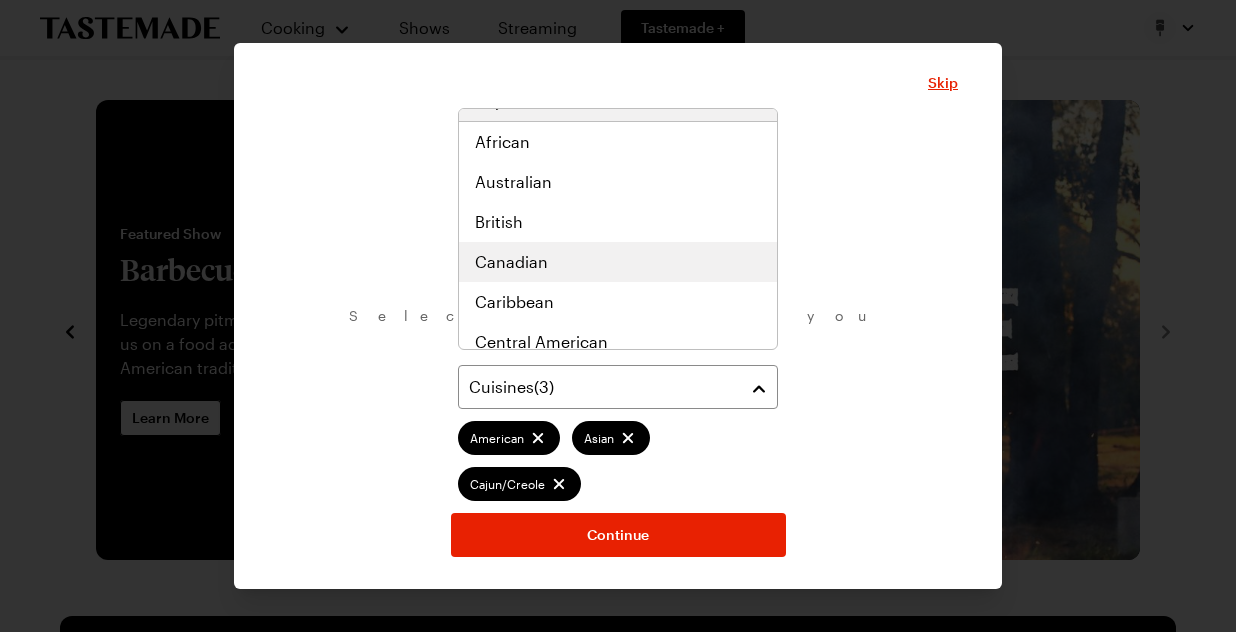 scroll, scrollTop: 148, scrollLeft: 0, axis: vertical 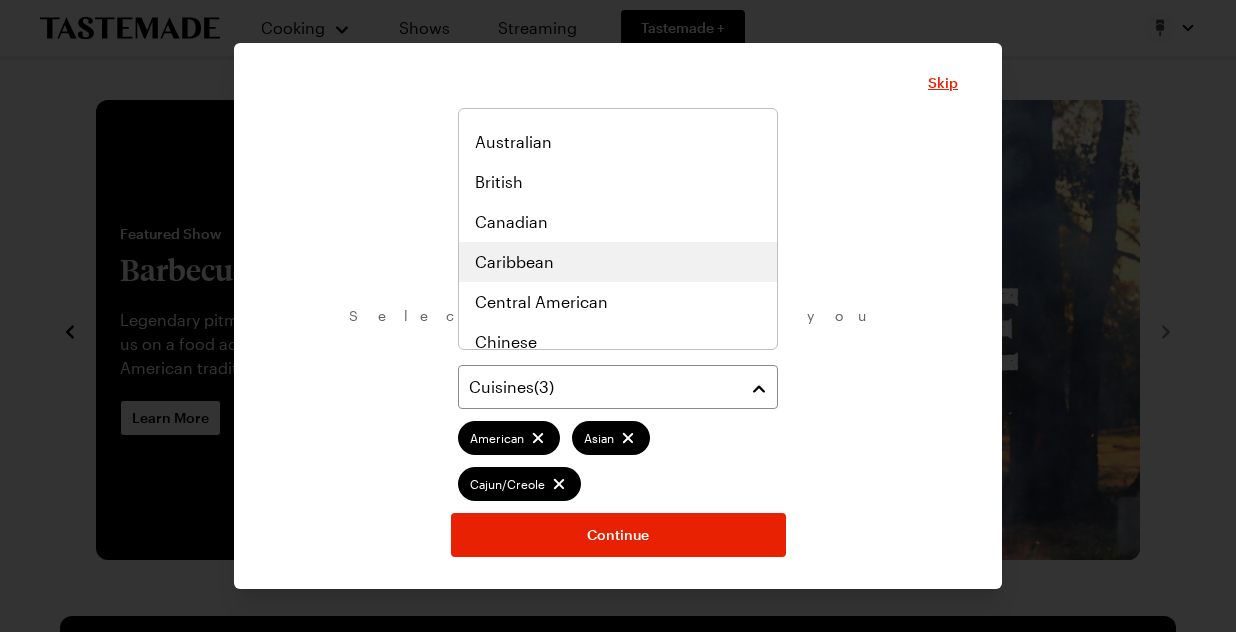click on "Caribbean" at bounding box center (618, 262) 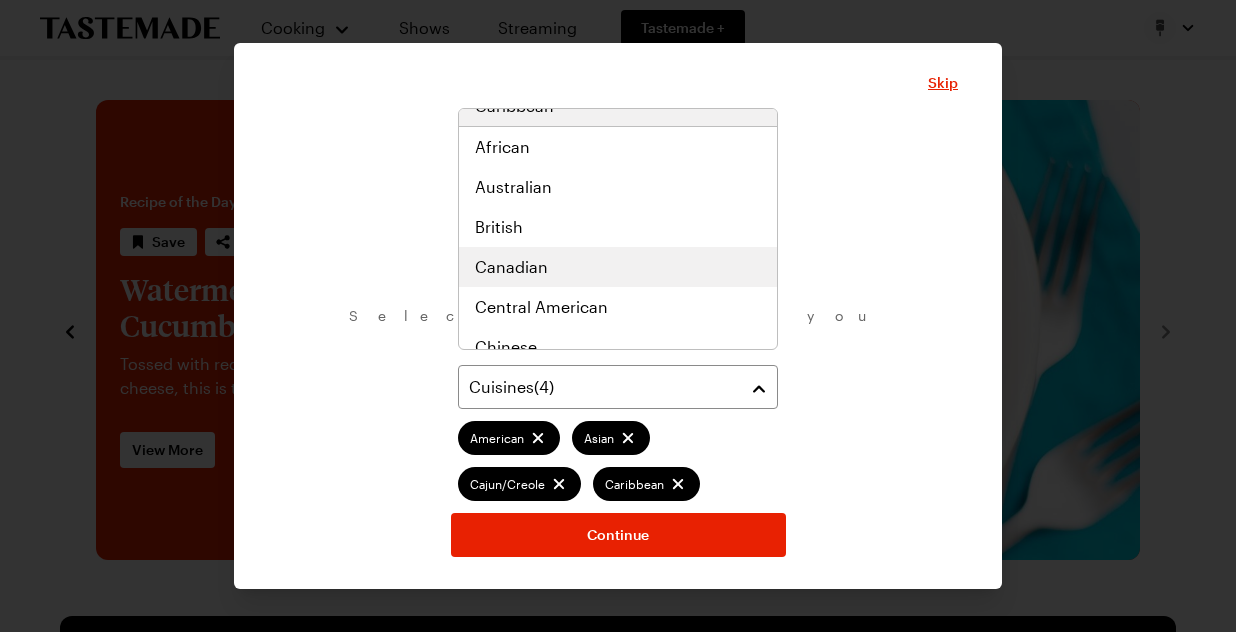 scroll, scrollTop: 127, scrollLeft: 0, axis: vertical 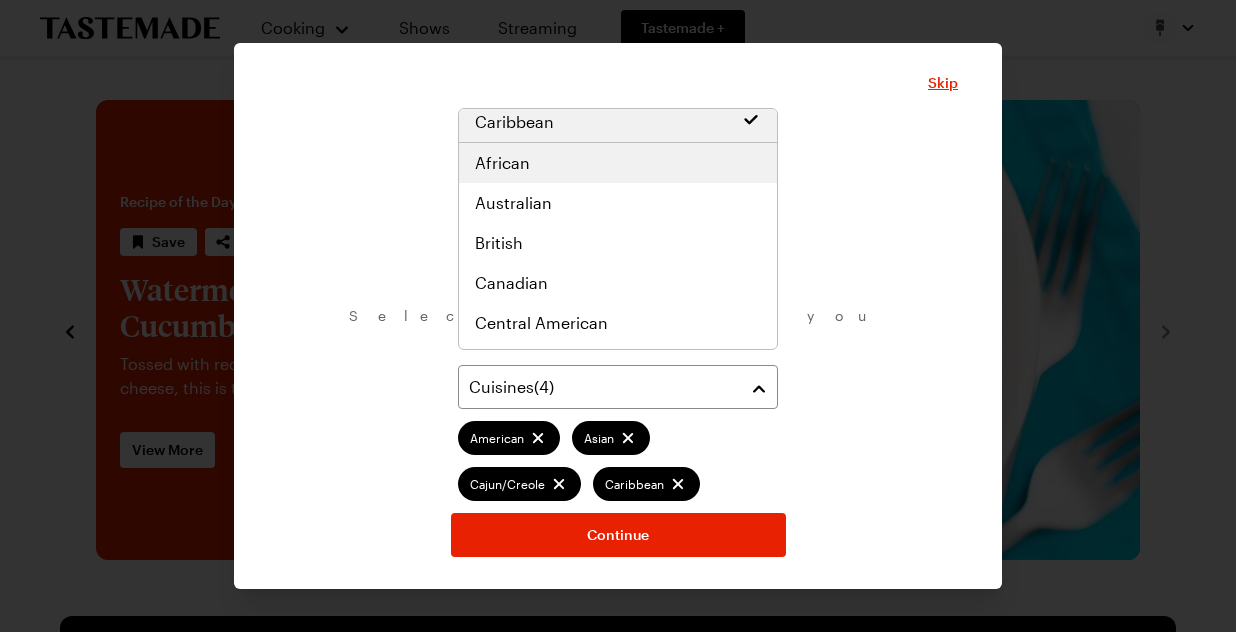 click on "African" at bounding box center (502, 163) 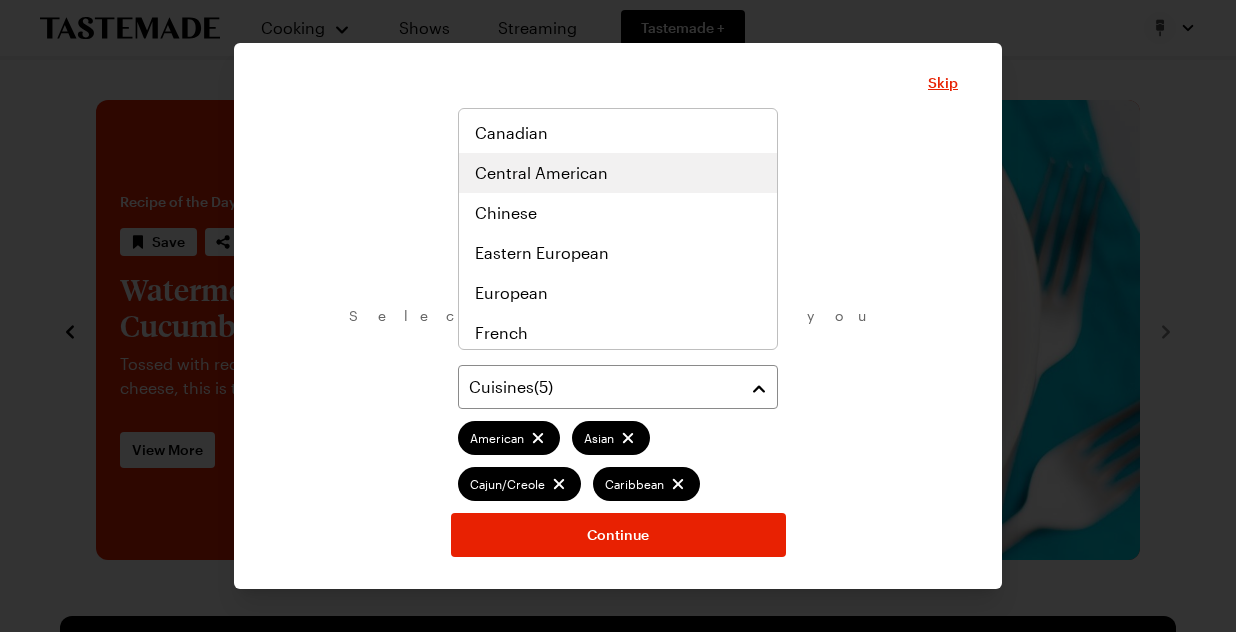 scroll, scrollTop: 285, scrollLeft: 0, axis: vertical 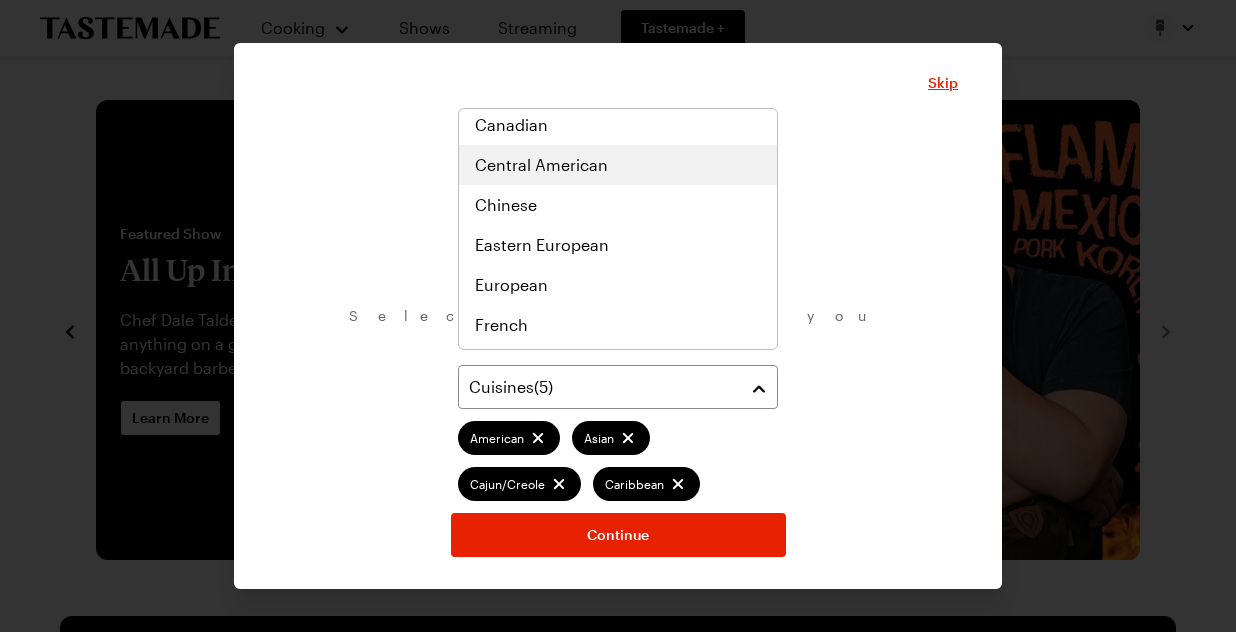 click on "Central American" at bounding box center (541, 165) 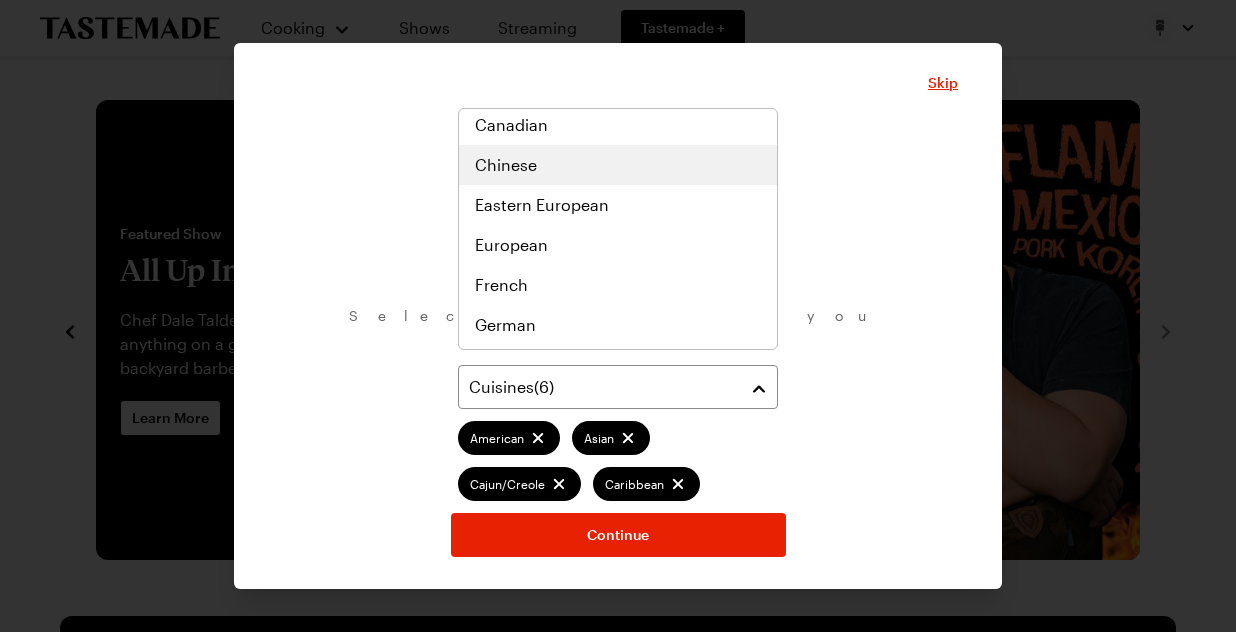 click on "Chinese" at bounding box center [618, 165] 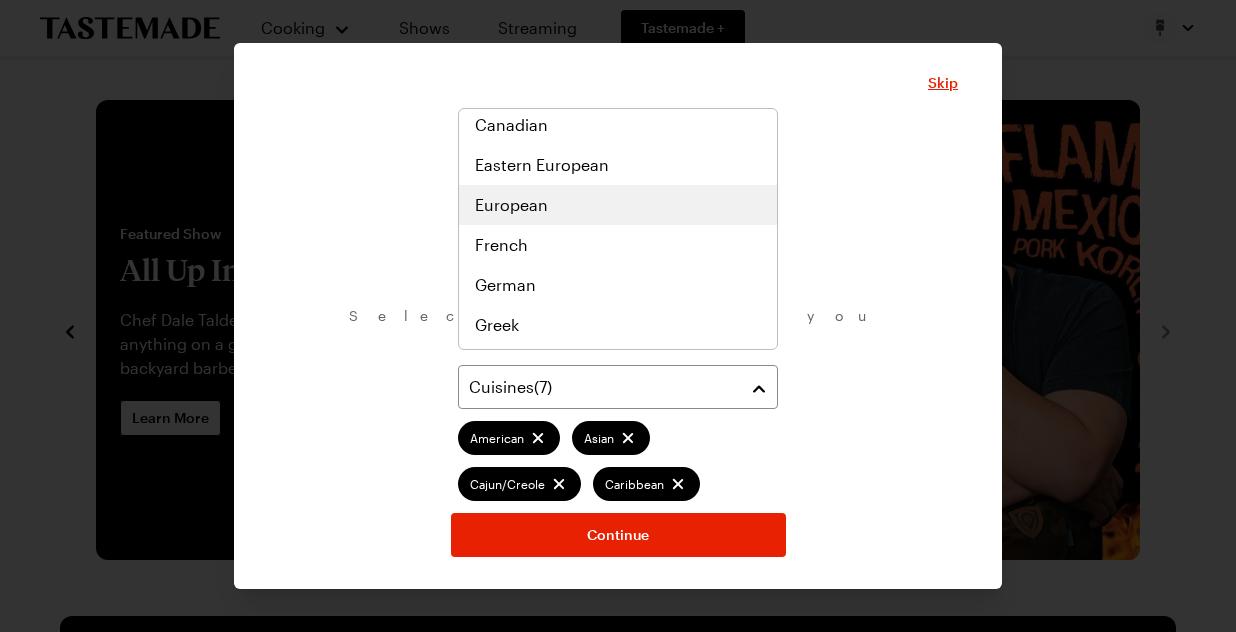 click on "European" at bounding box center [511, 205] 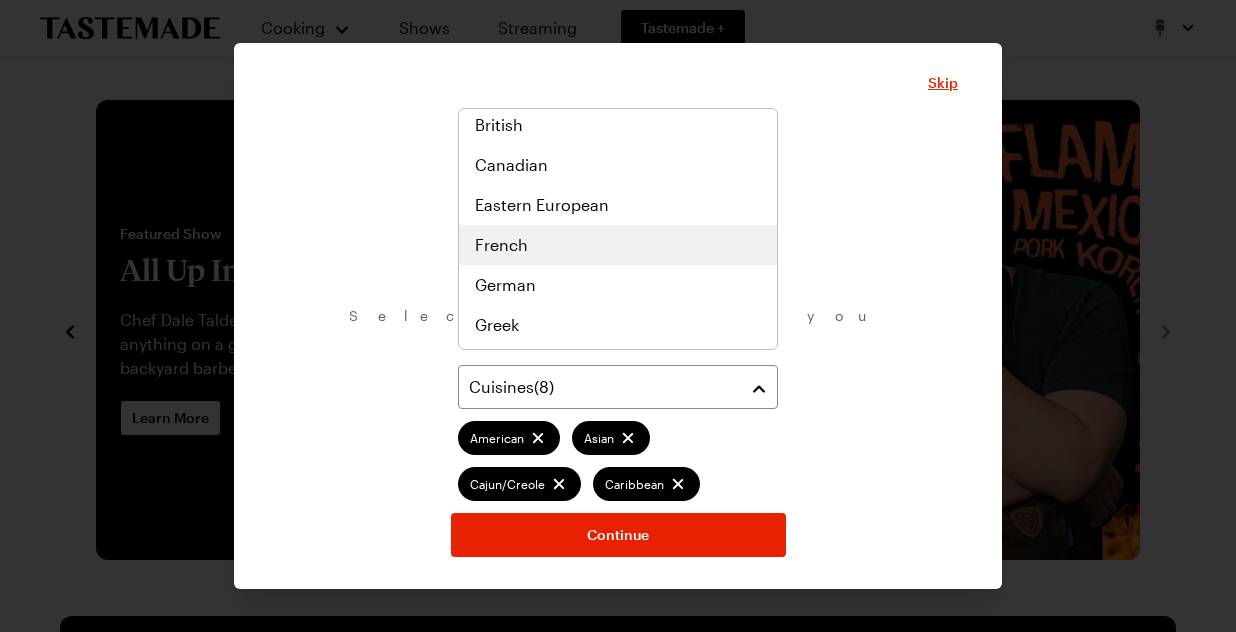 scroll, scrollTop: 405, scrollLeft: 0, axis: vertical 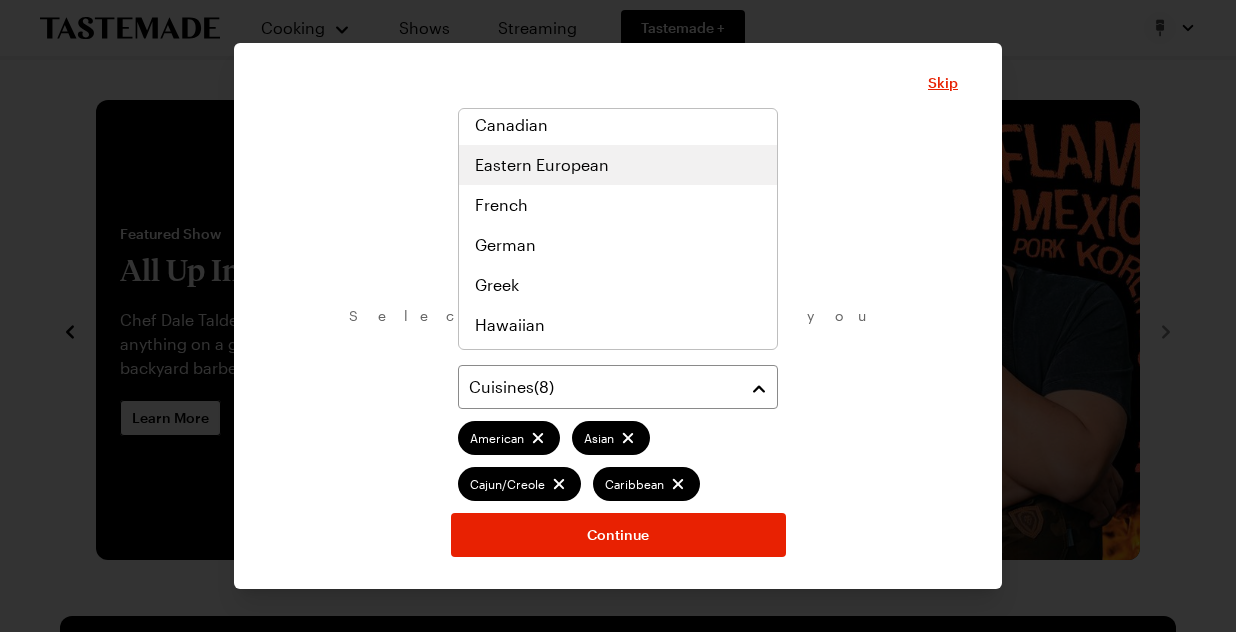 click on "Eastern European" at bounding box center (542, 165) 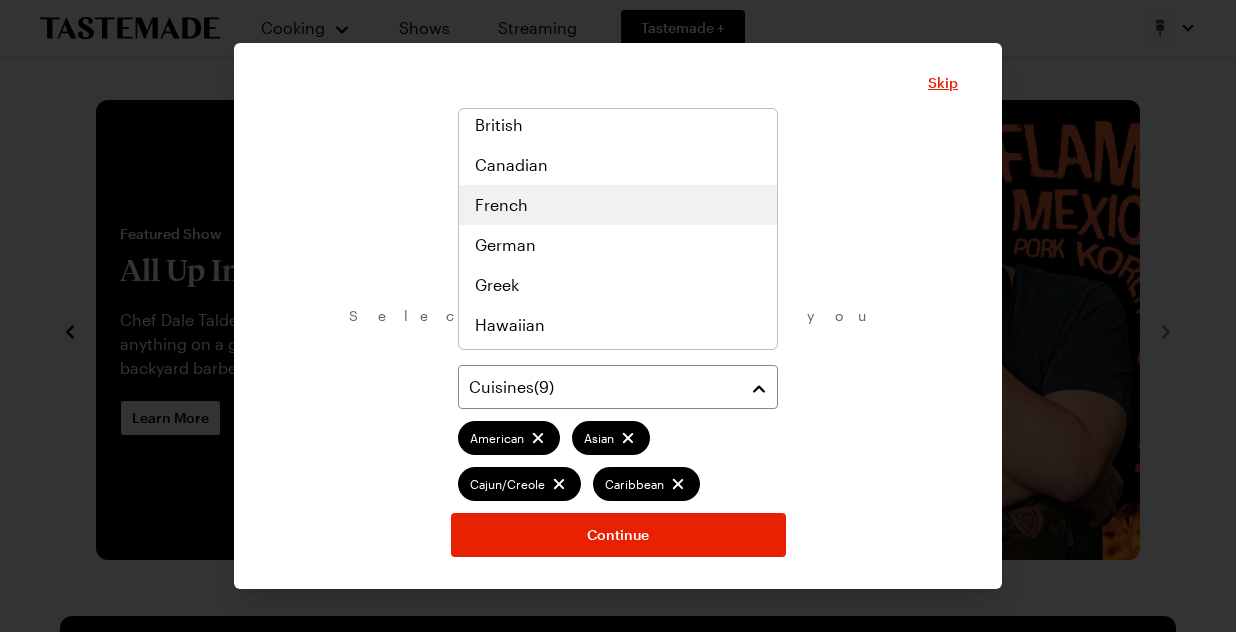 scroll, scrollTop: 445, scrollLeft: 0, axis: vertical 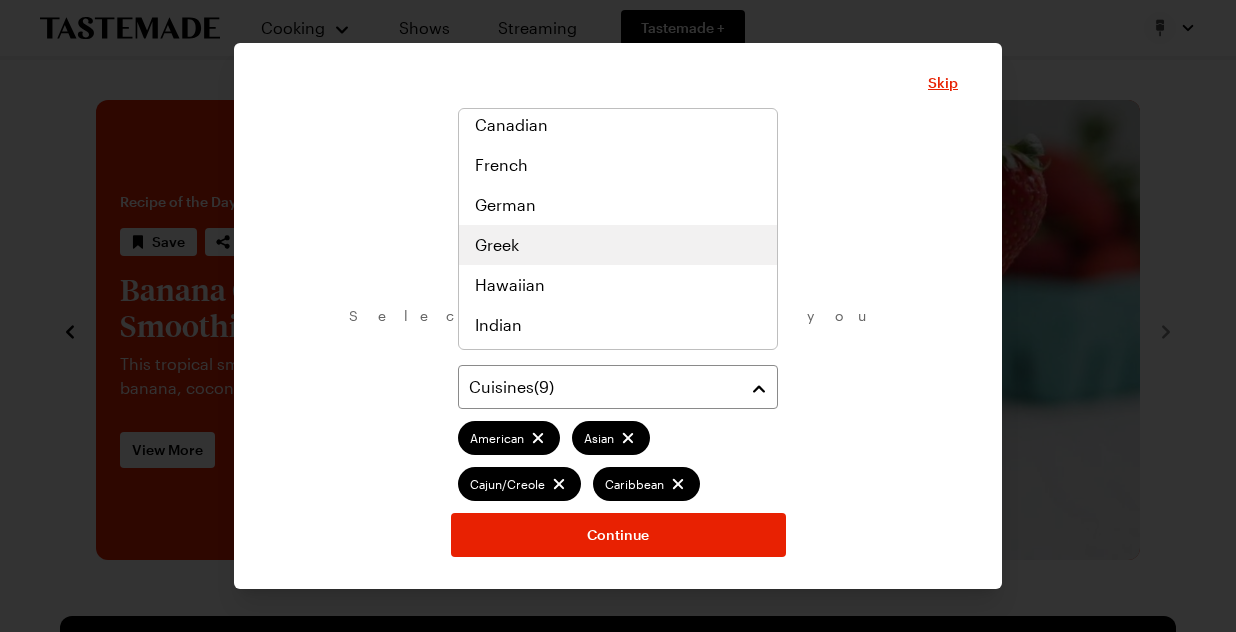 click on "Greek" at bounding box center [618, 245] 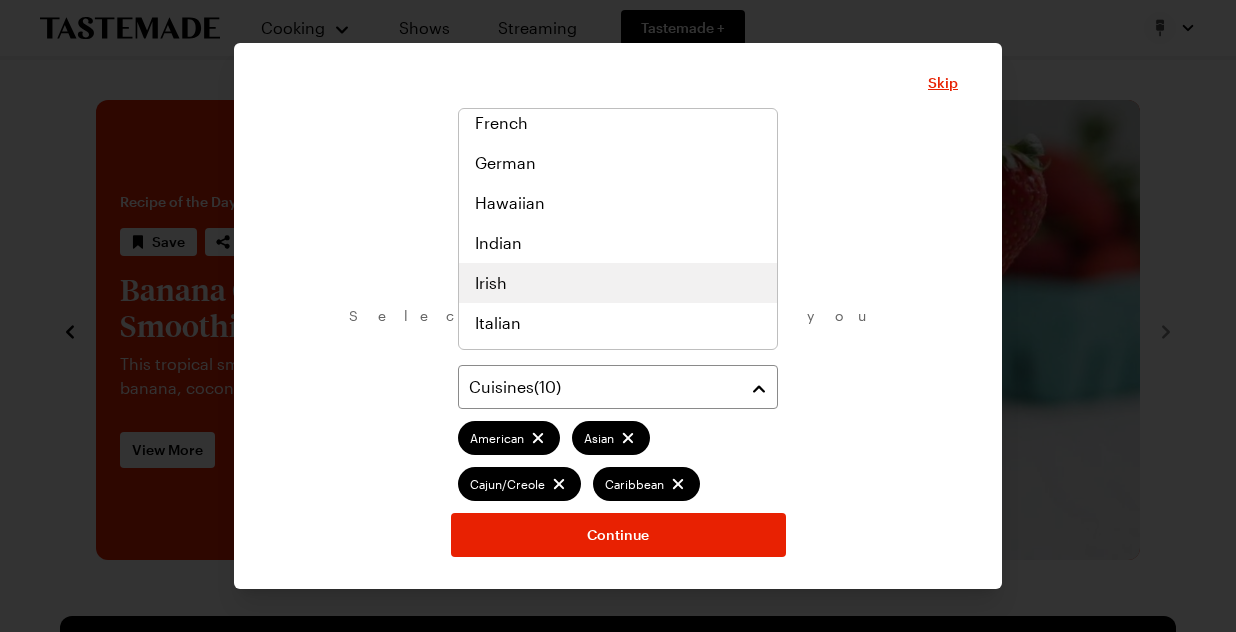 scroll, scrollTop: 542, scrollLeft: 0, axis: vertical 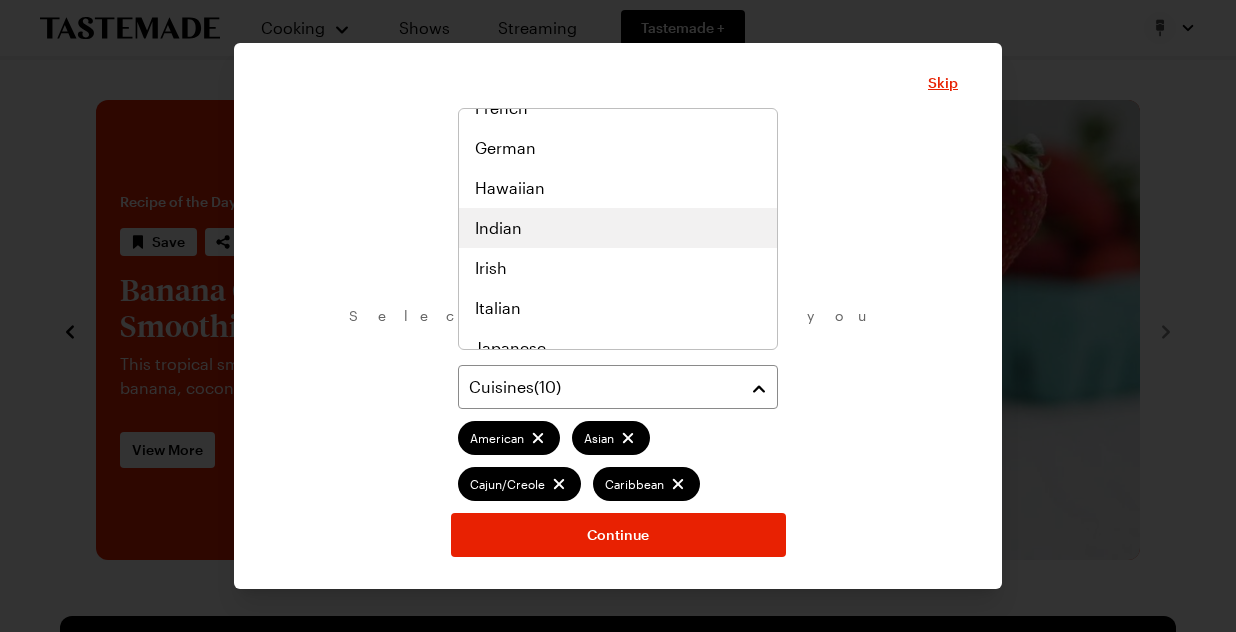 click on "Indian" at bounding box center [618, 228] 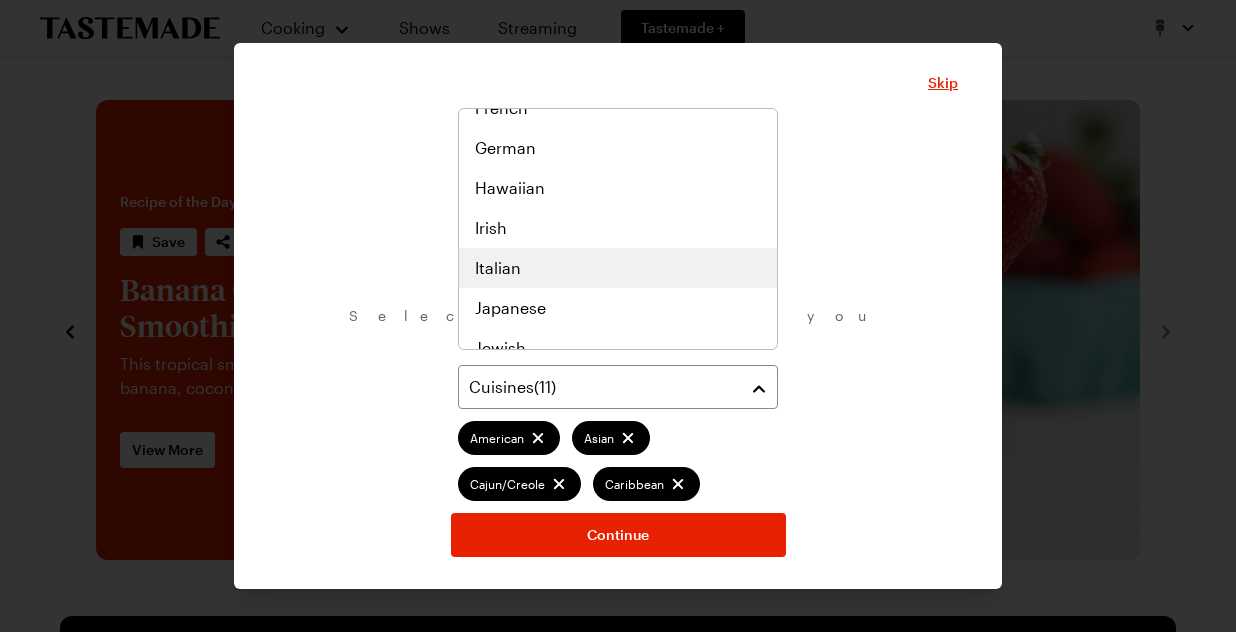 click on "Italian" at bounding box center (618, 268) 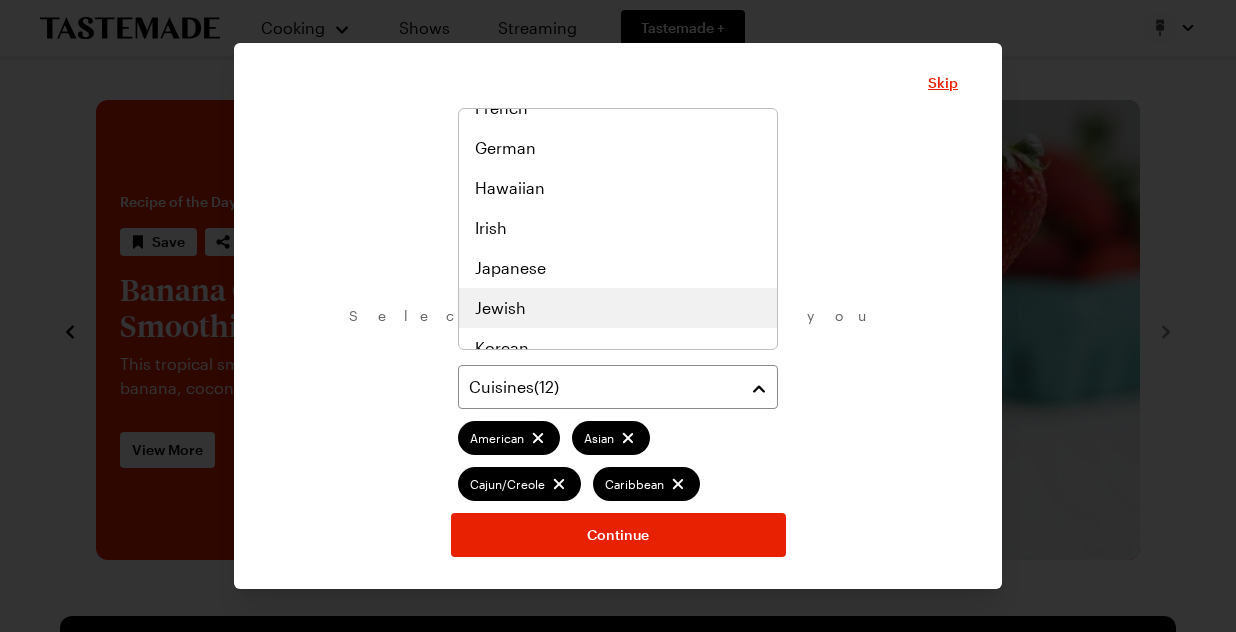 click on "Jewish" at bounding box center [618, 308] 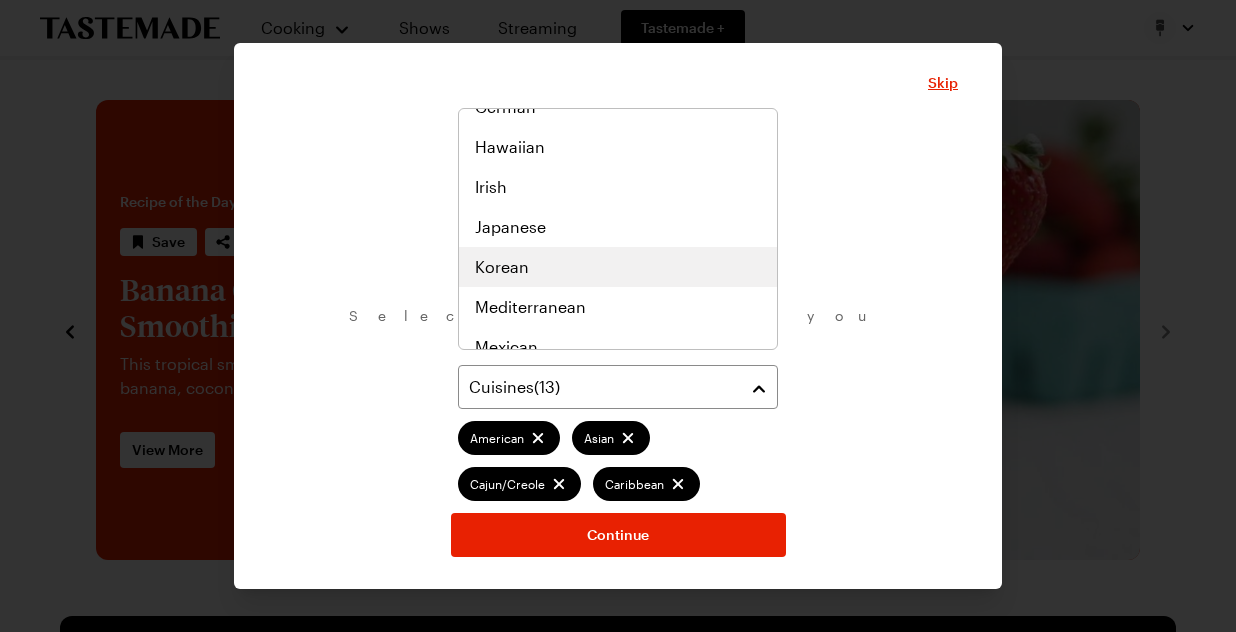 click on "Korean" at bounding box center (502, 267) 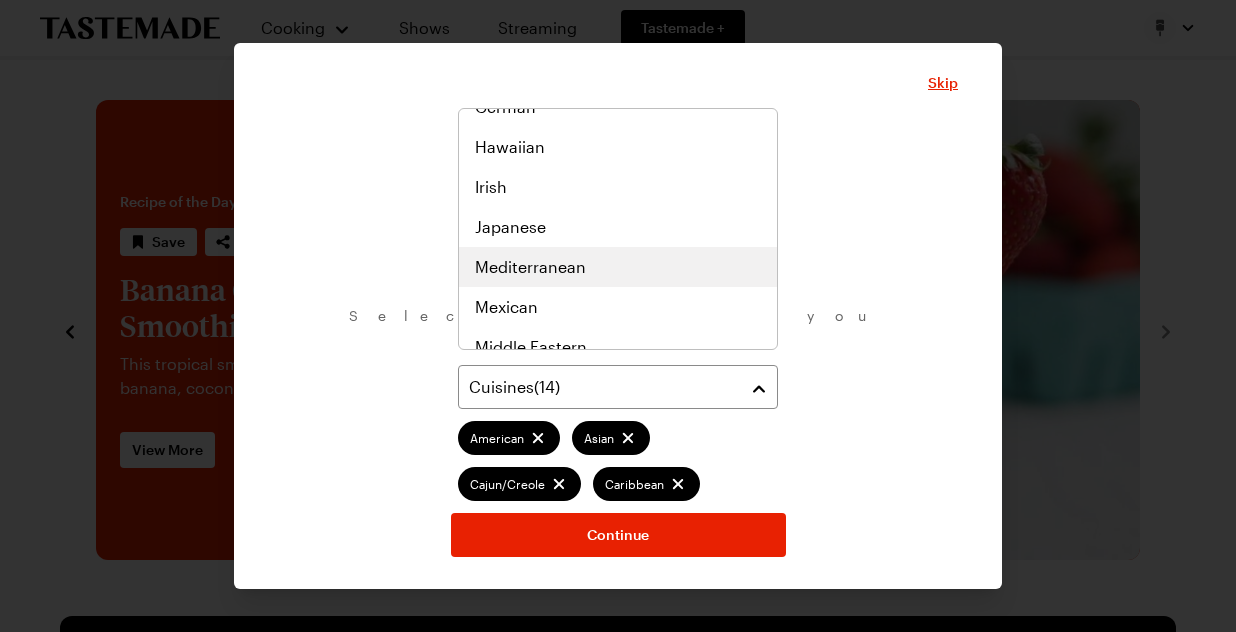 click on "Mediterranean" at bounding box center (530, 267) 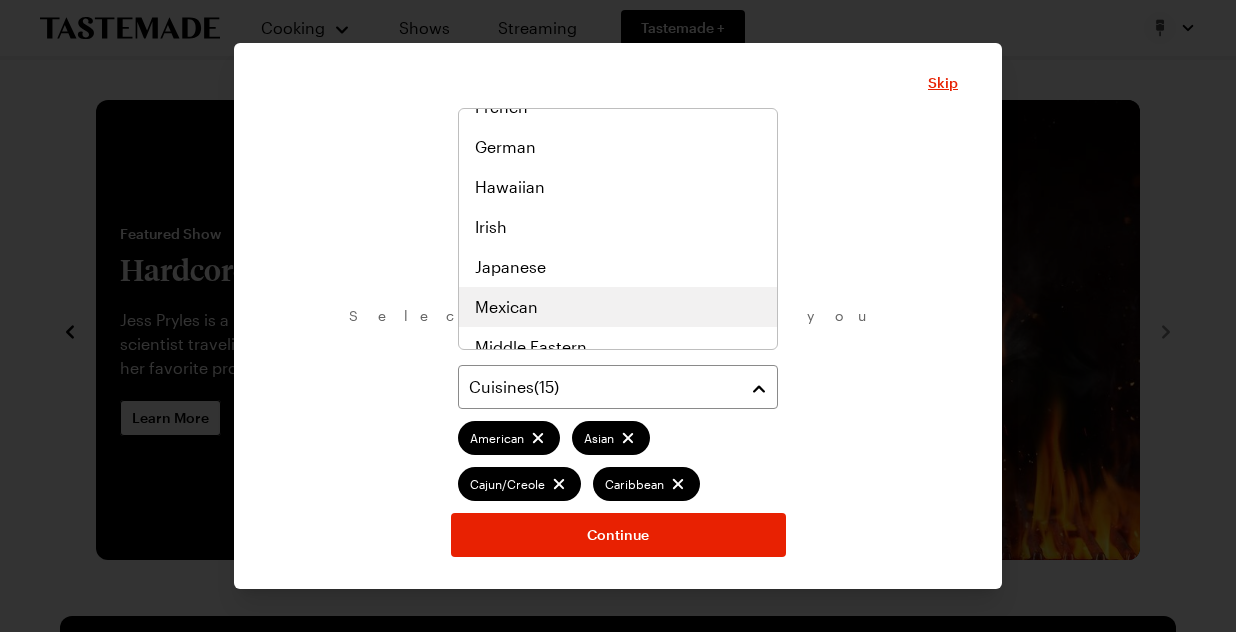 scroll, scrollTop: 783, scrollLeft: 0, axis: vertical 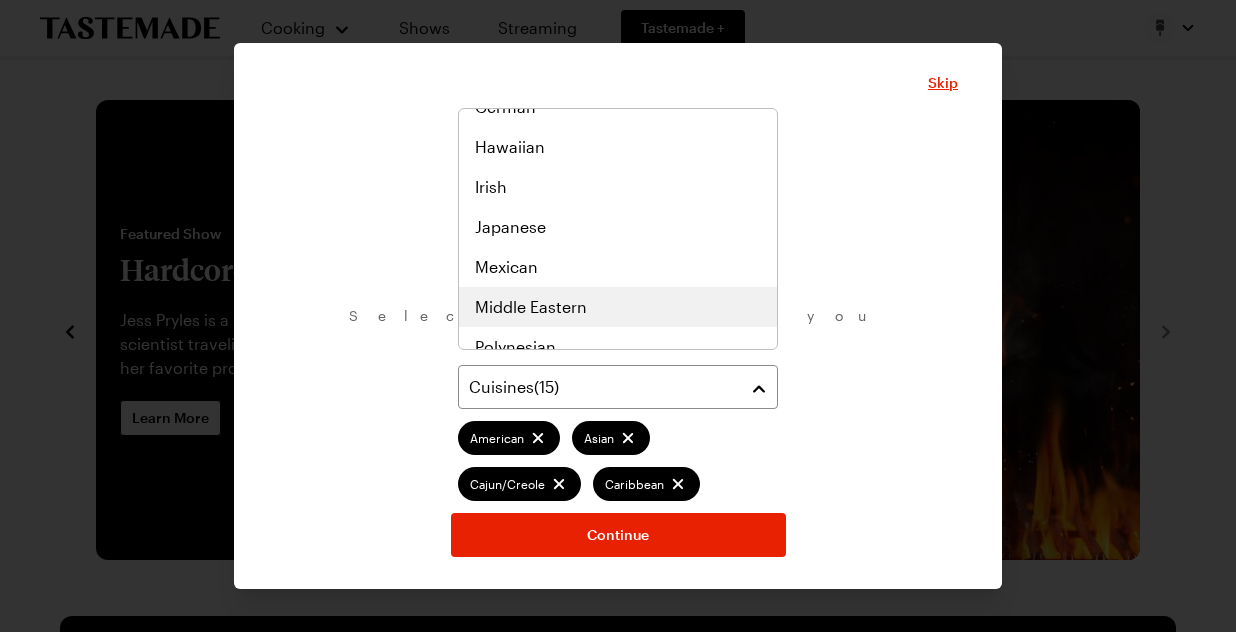 click on "Middle Eastern" at bounding box center (618, 307) 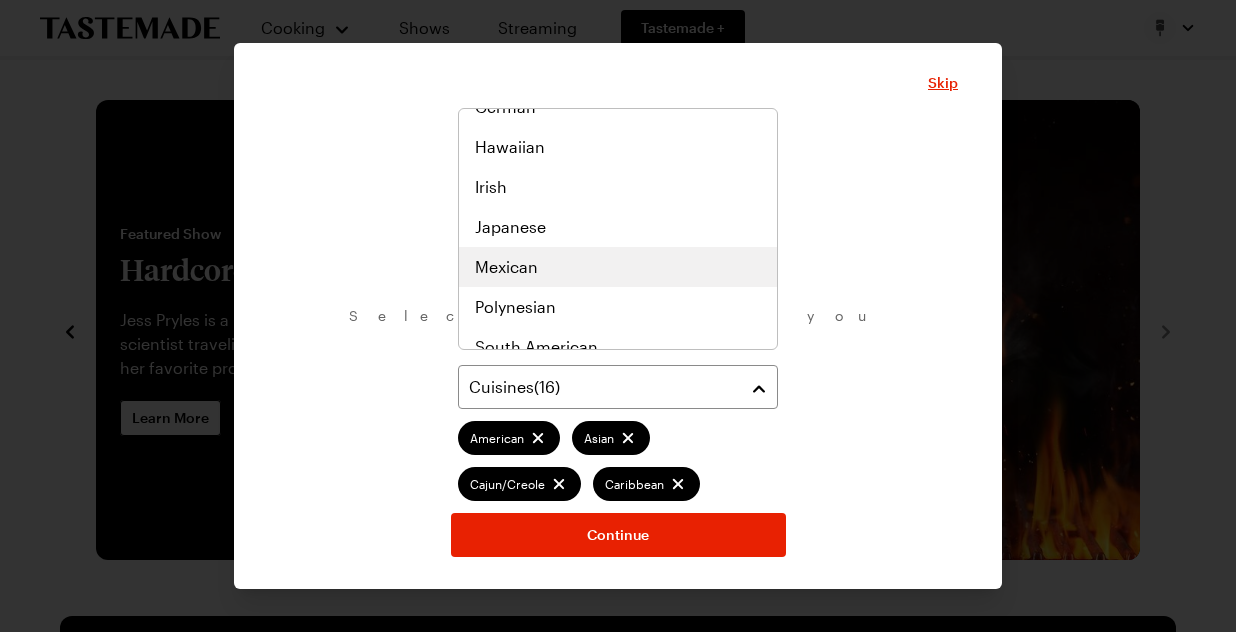click on "Mexican" at bounding box center (506, 267) 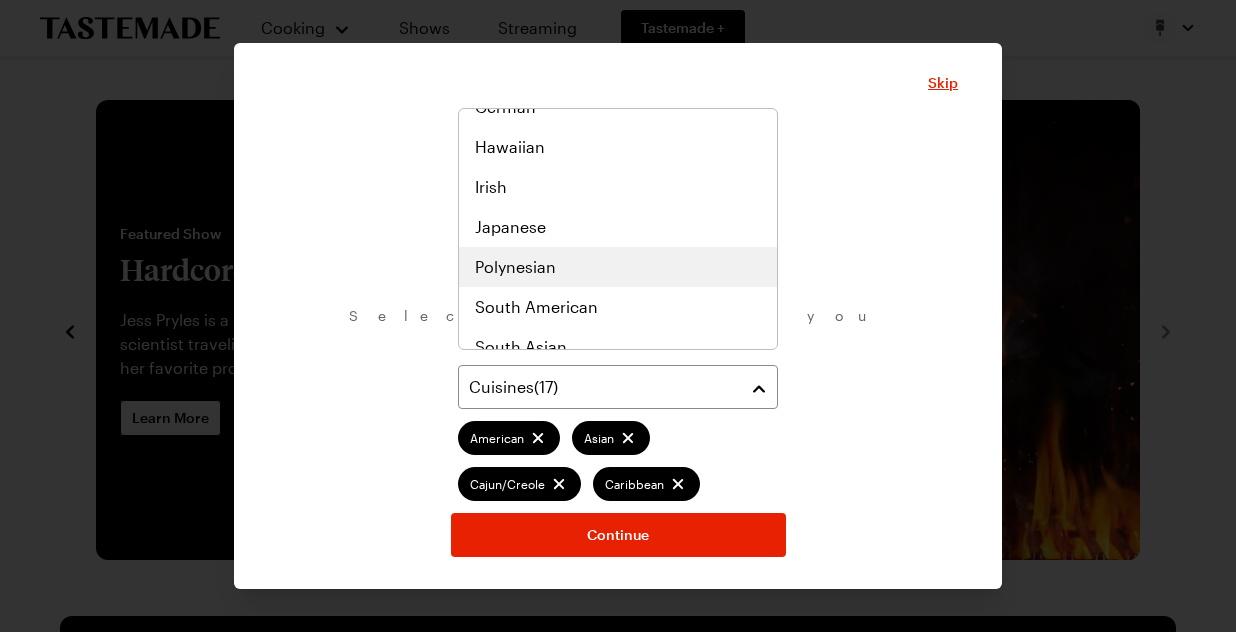 click on "Polynesian" at bounding box center (618, 267) 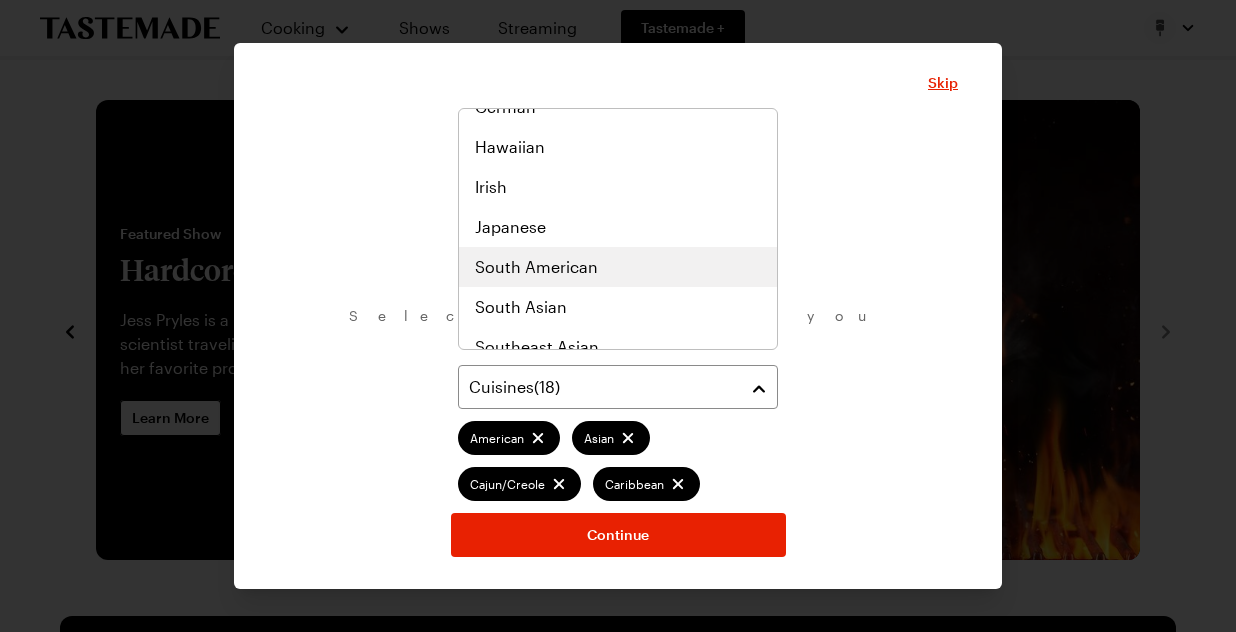 click on "South American" at bounding box center (536, 267) 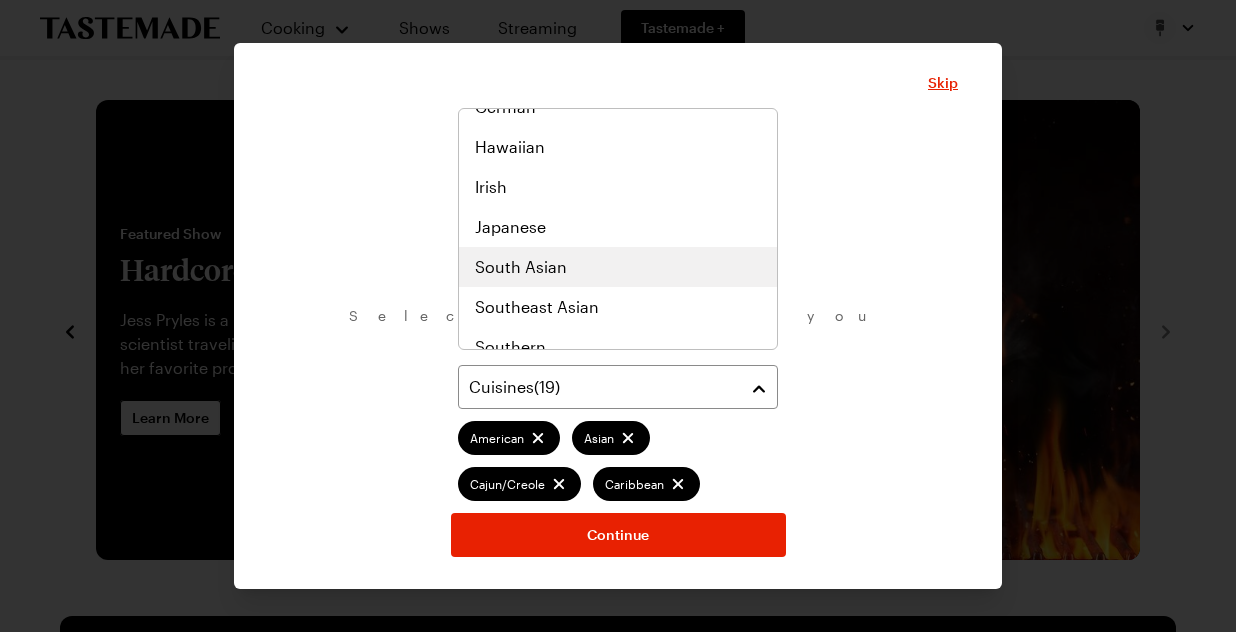 click on "South Asian" at bounding box center (521, 267) 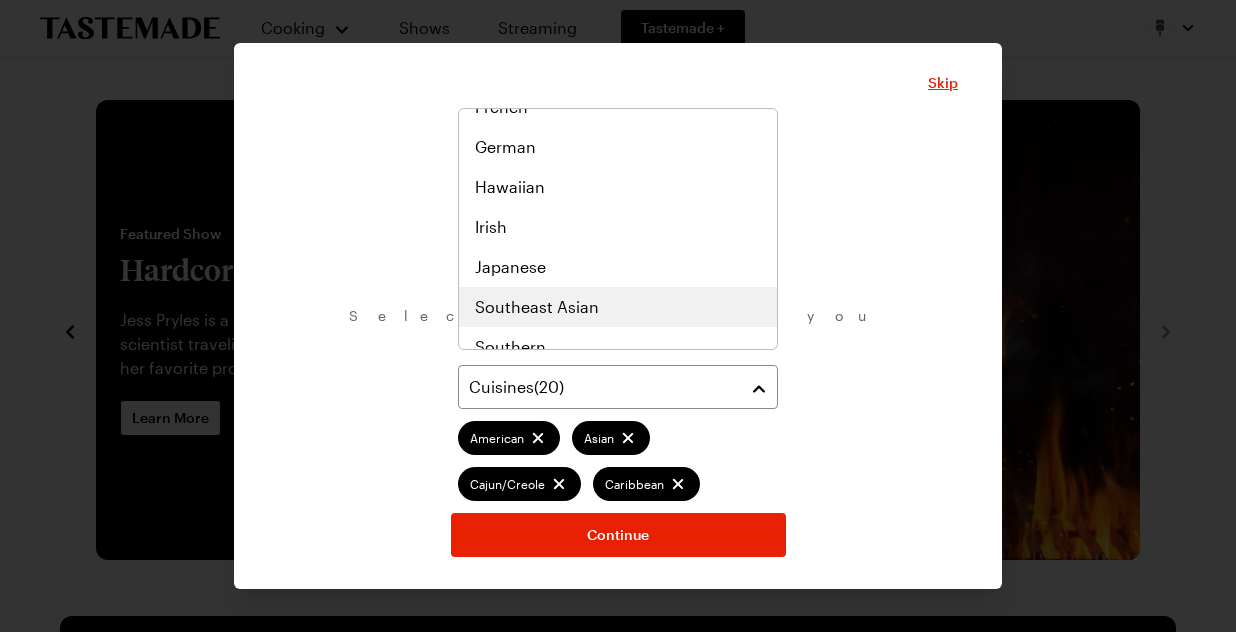 scroll, scrollTop: 983, scrollLeft: 0, axis: vertical 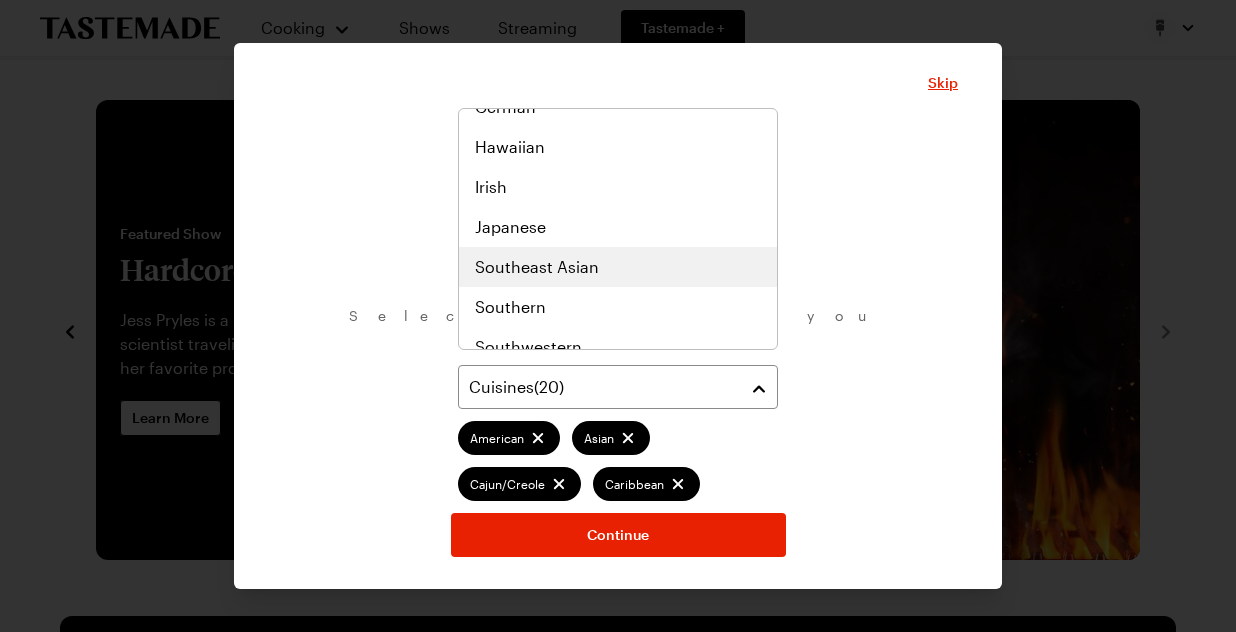 click on "Southeast Asian" at bounding box center (537, 267) 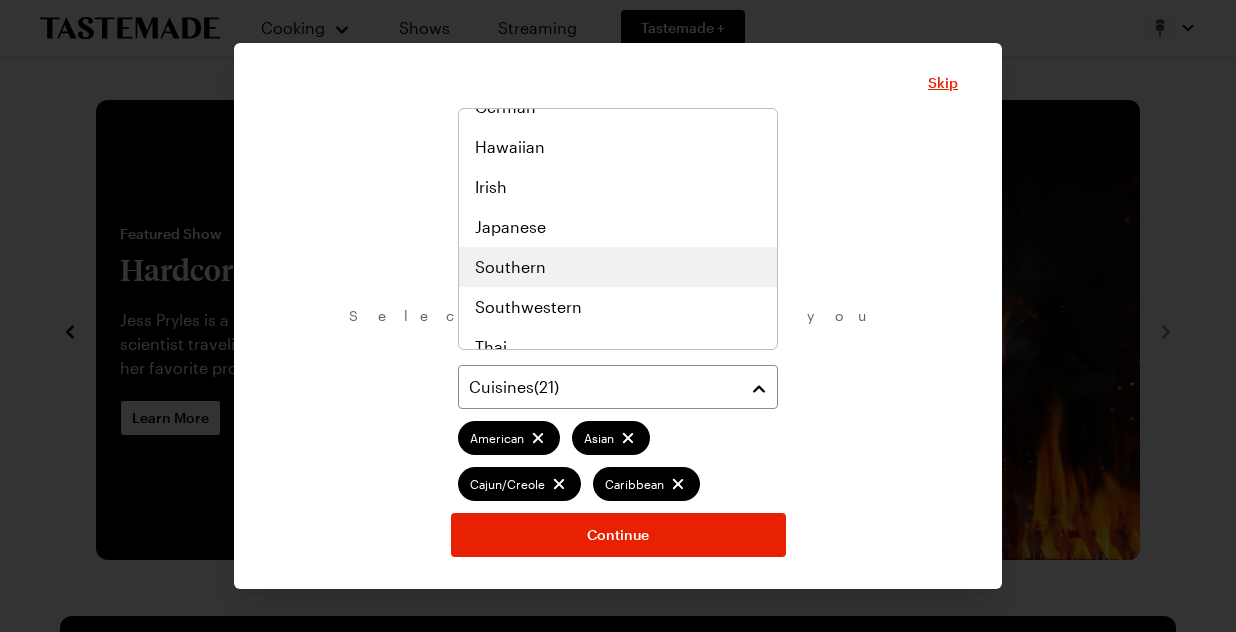 click on "Southern" at bounding box center [618, 267] 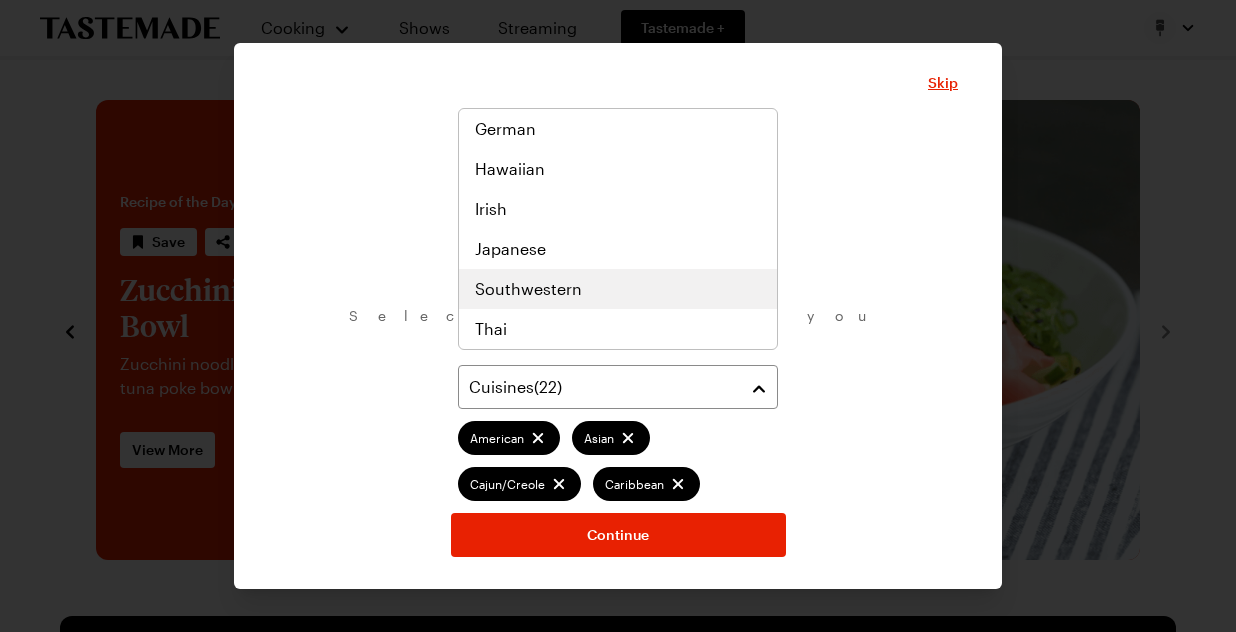 click on "Southwestern" at bounding box center [528, 289] 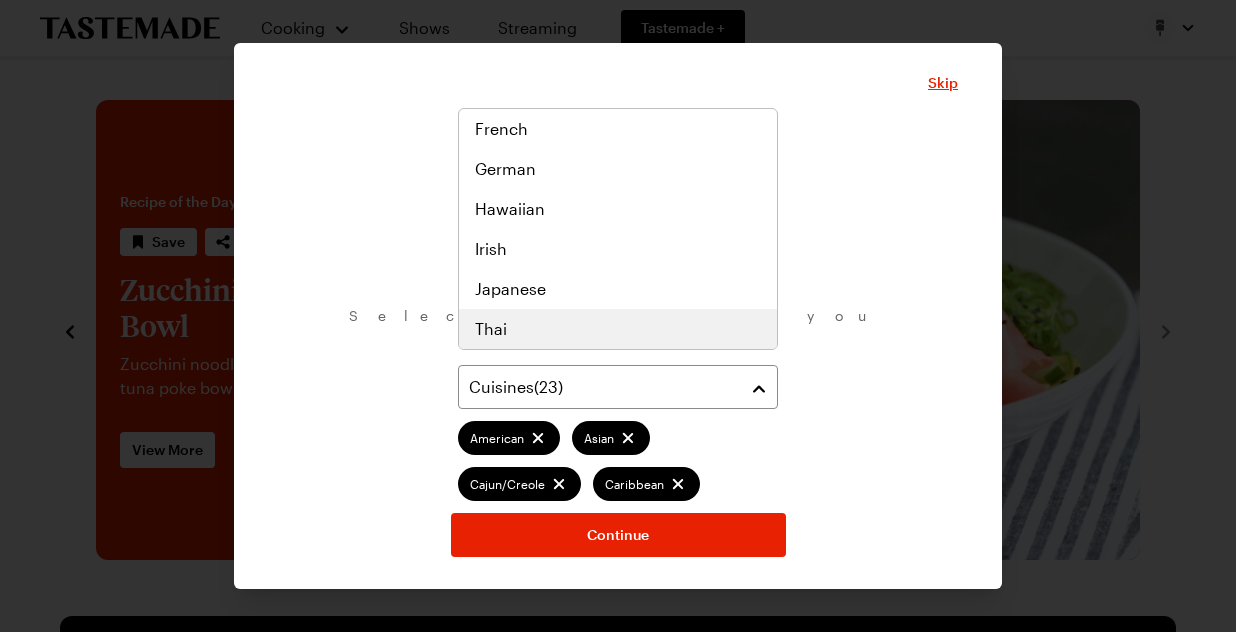 click on "Thai" at bounding box center (618, 329) 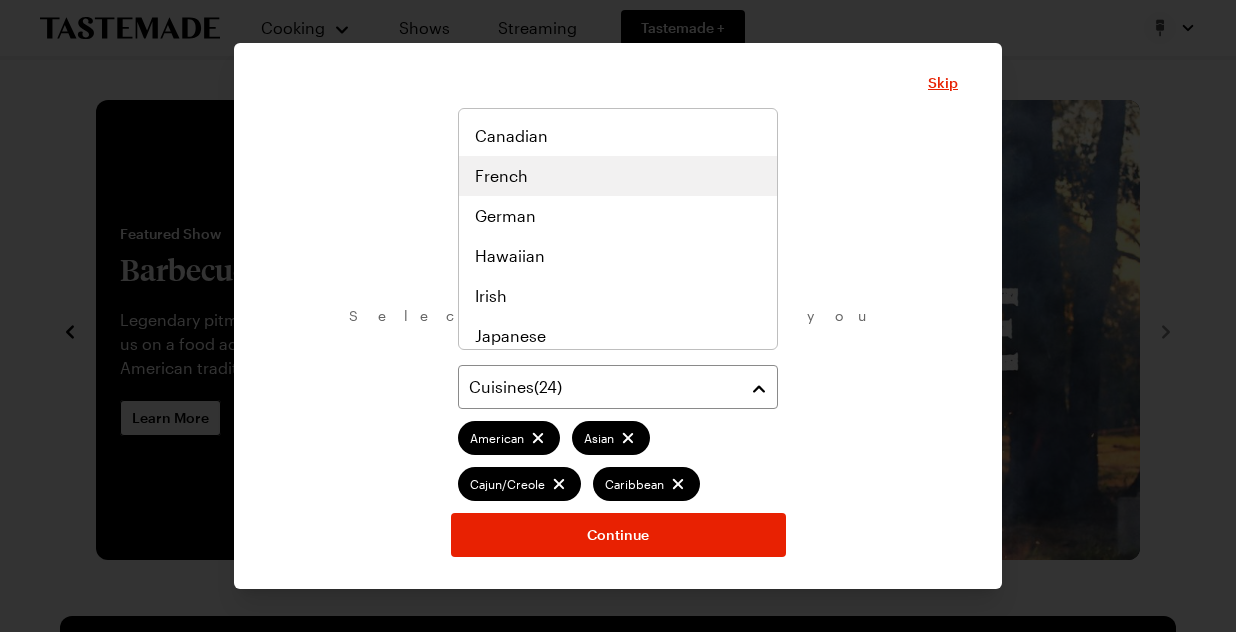 scroll, scrollTop: 1041, scrollLeft: 0, axis: vertical 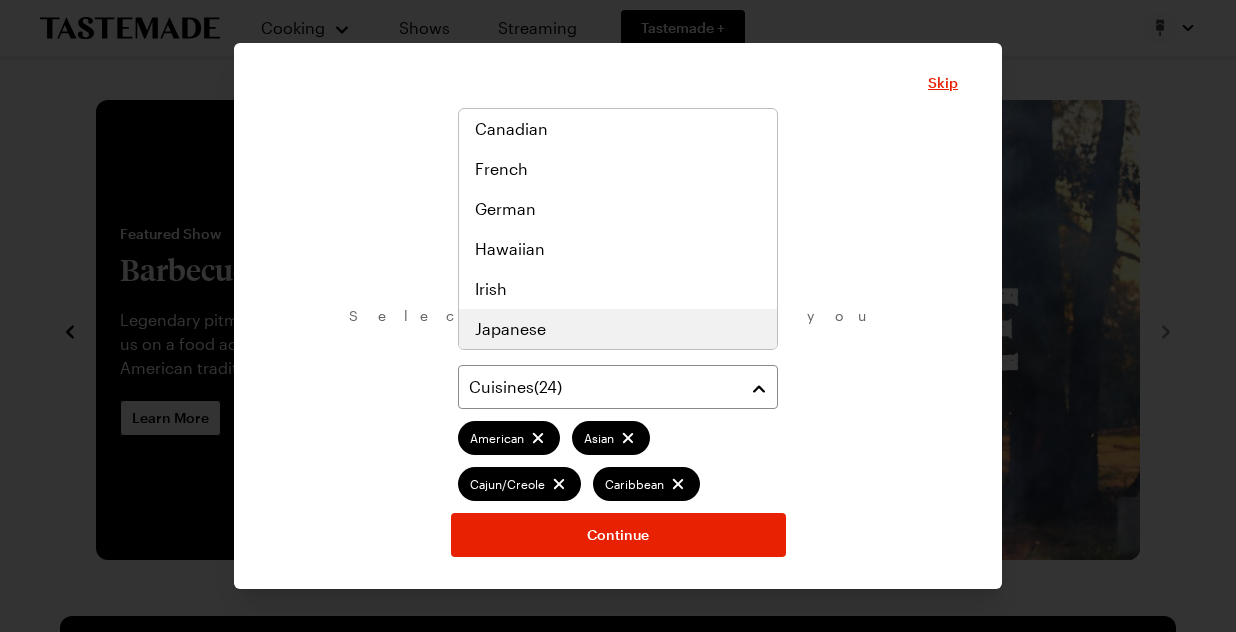 click on "Japanese" at bounding box center (618, 329) 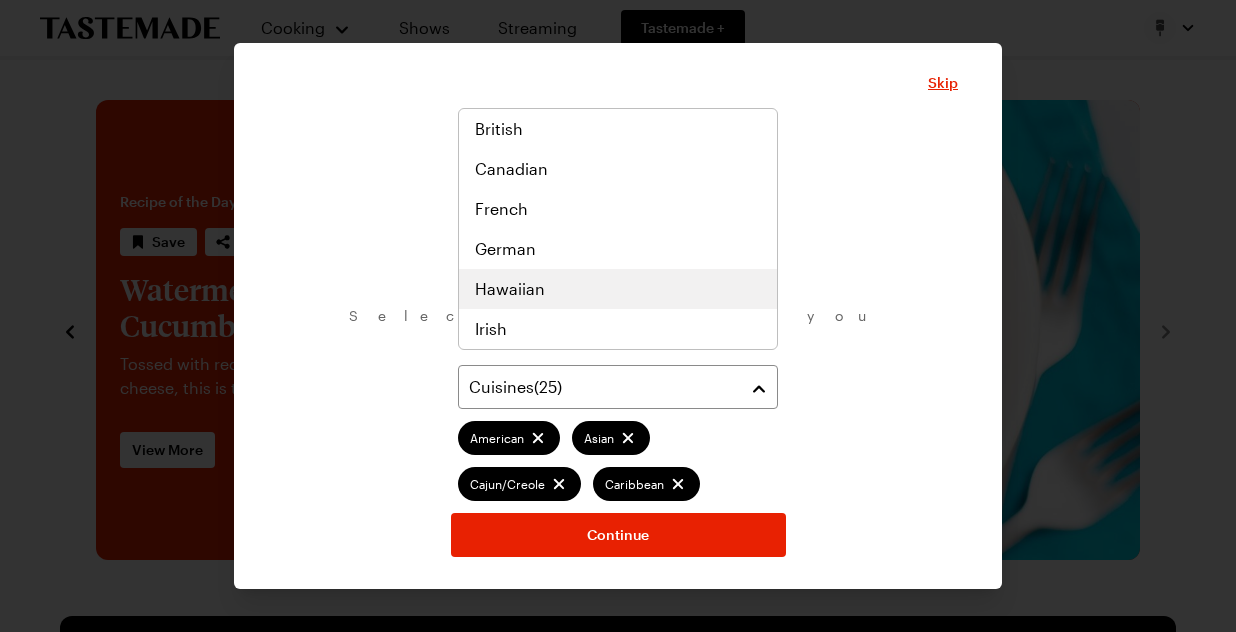 click on "Hawaiian" at bounding box center (618, 289) 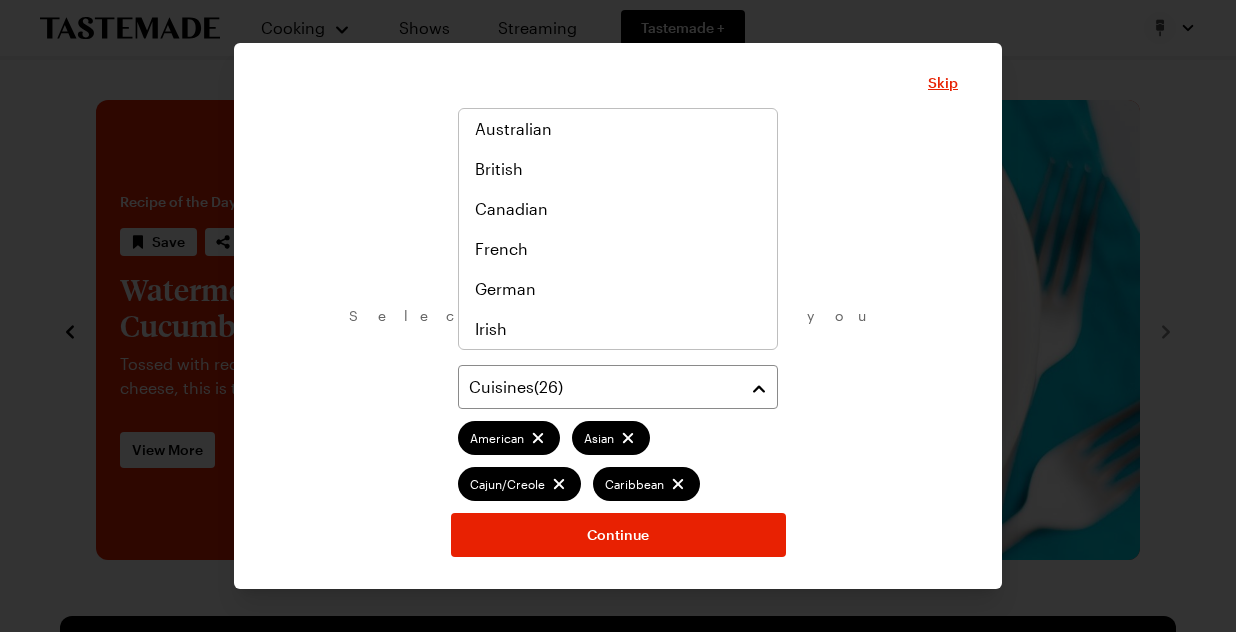 click on "What are your favorite cuisines? Select as many as you like. Cuisines  ( 26 ) American Asian Cajun/Creole Caribbean African Central American Chinese European Eastern European Greek Indian Italian Jewish Korean Mediterranean Middle Eastern Mexican Polynesian South American South Asian Southeast Asian Southern Southwestern Thai Japanese Hawaiian Continue" at bounding box center (618, 342) 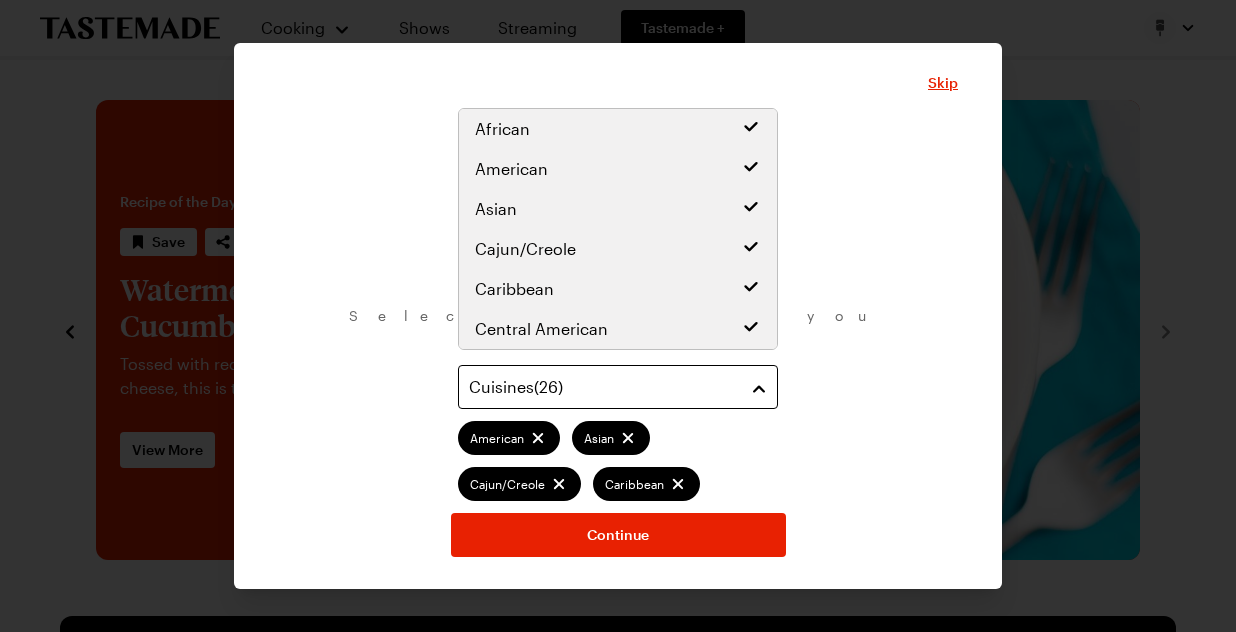 click on "Cuisines  ( 26 )" at bounding box center [603, 387] 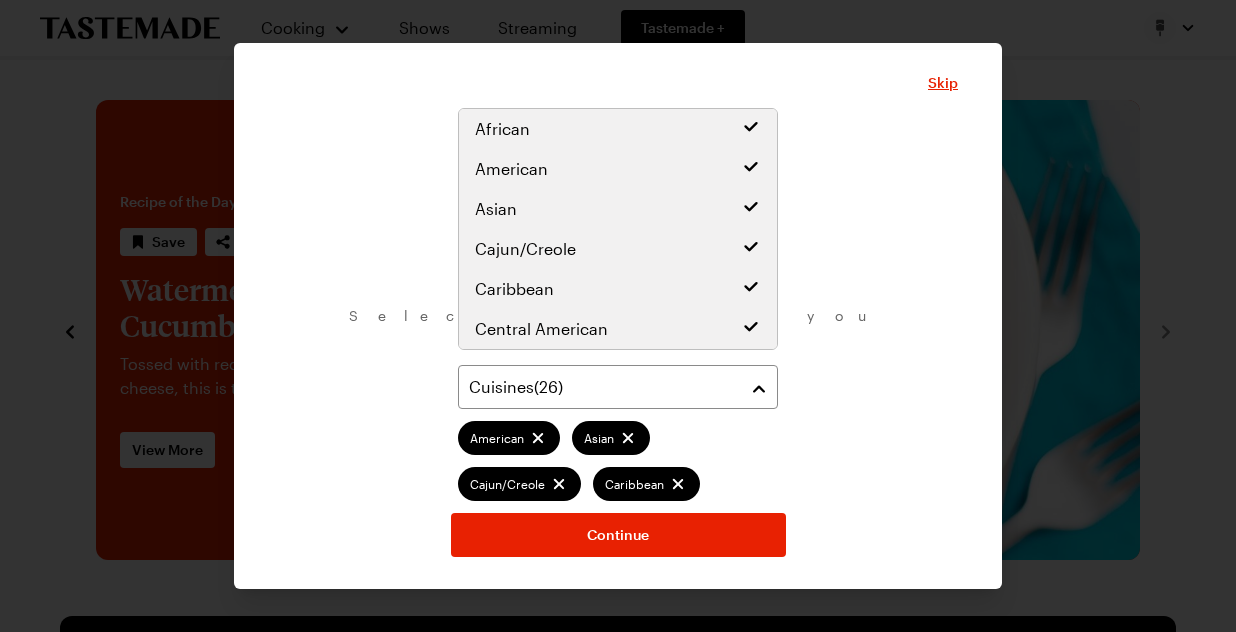 click on "What are your favorite cuisines? Select as many as you like. Cuisines  ( 26 ) American Asian Cajun/Creole Caribbean African Central American Chinese European Eastern European Greek Indian Italian Jewish Korean Mediterranean Middle Eastern Mexican Polynesian South American South Asian Southeast Asian Southern Southwestern Thai Japanese Hawaiian" at bounding box center [618, 324] 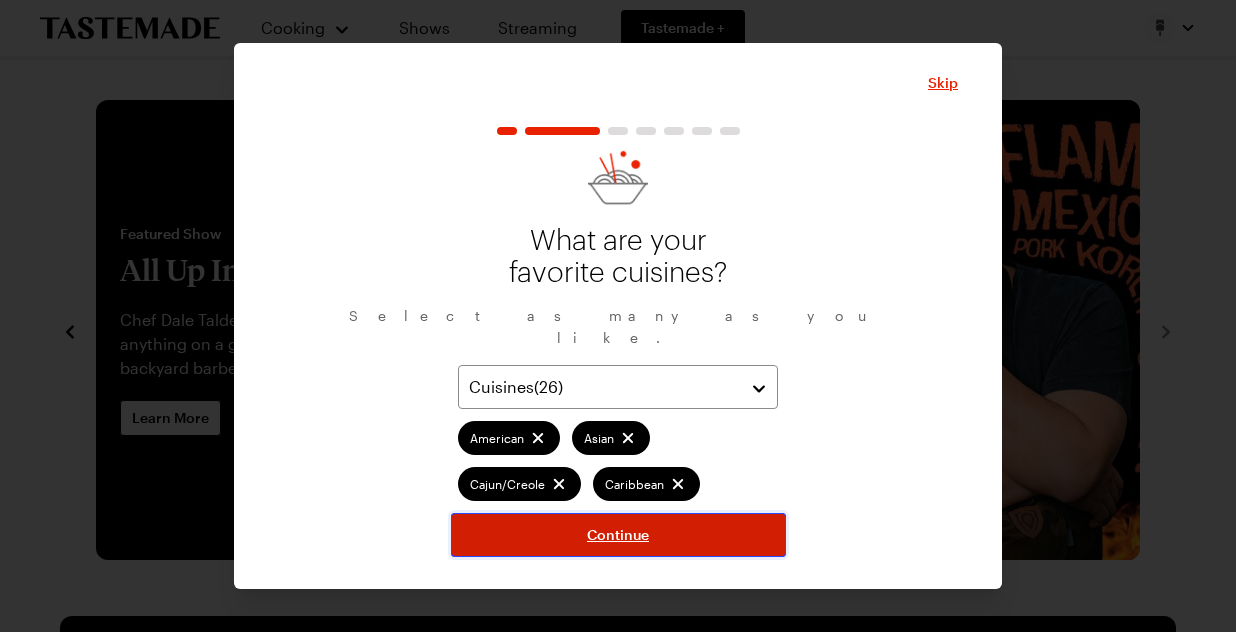click on "Continue" at bounding box center [618, 535] 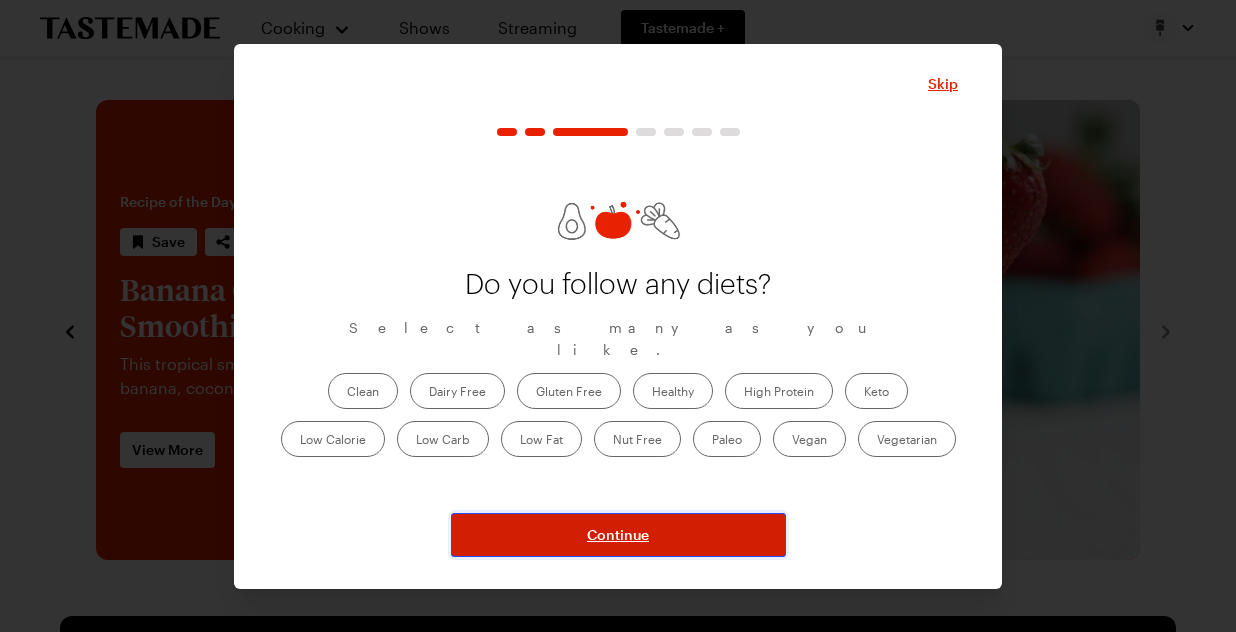 click on "Continue" at bounding box center (618, 535) 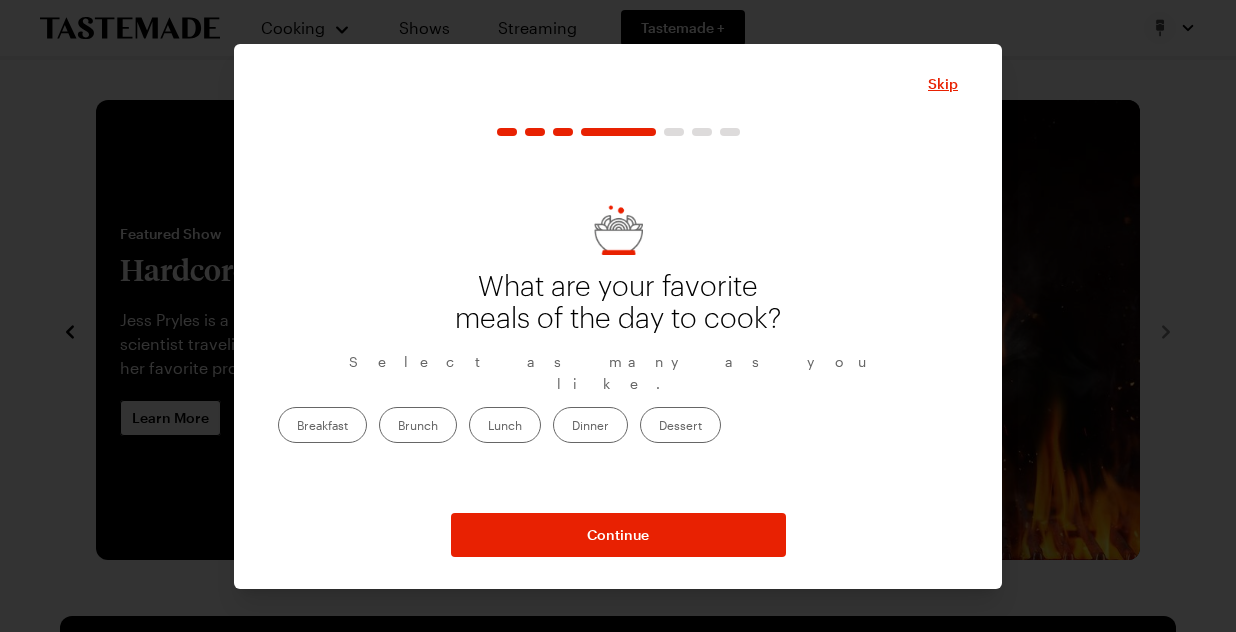click on "Breakfast" at bounding box center [322, 425] 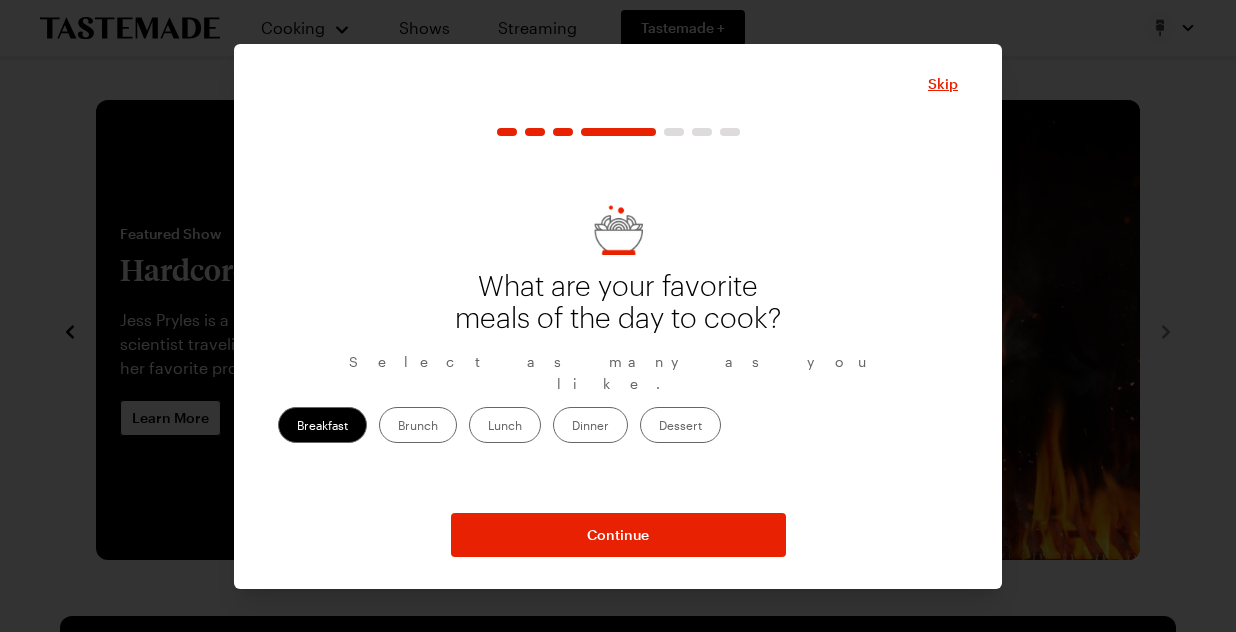 click on "Dinner" at bounding box center [590, 425] 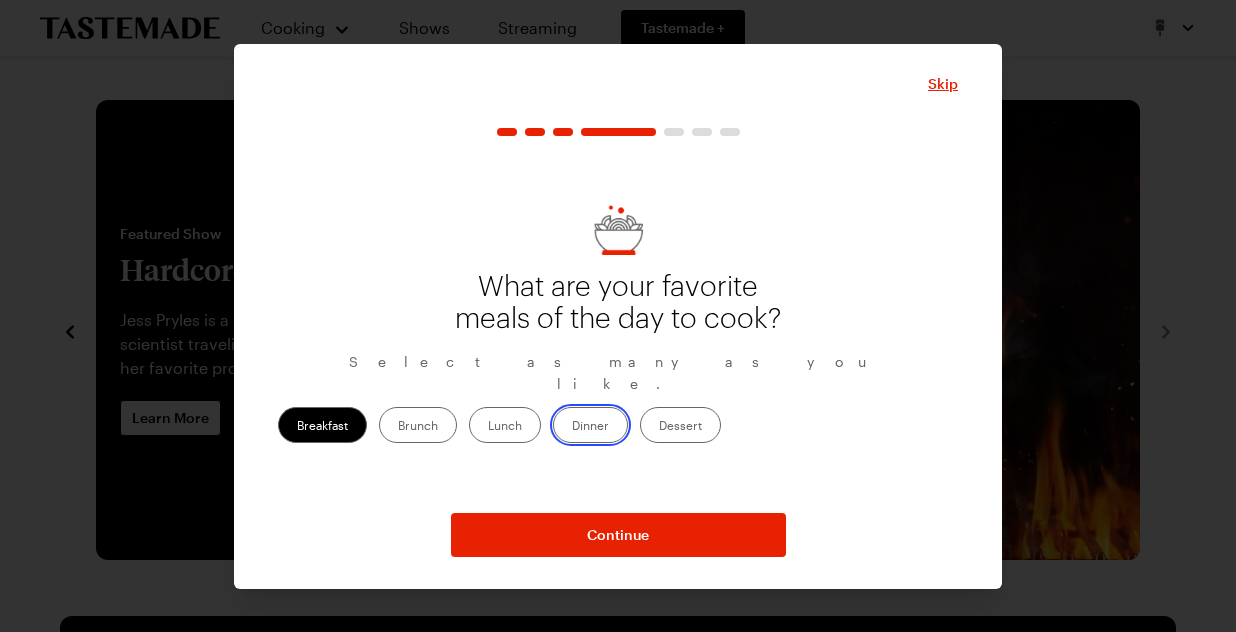 click on "Dinner" at bounding box center (572, 427) 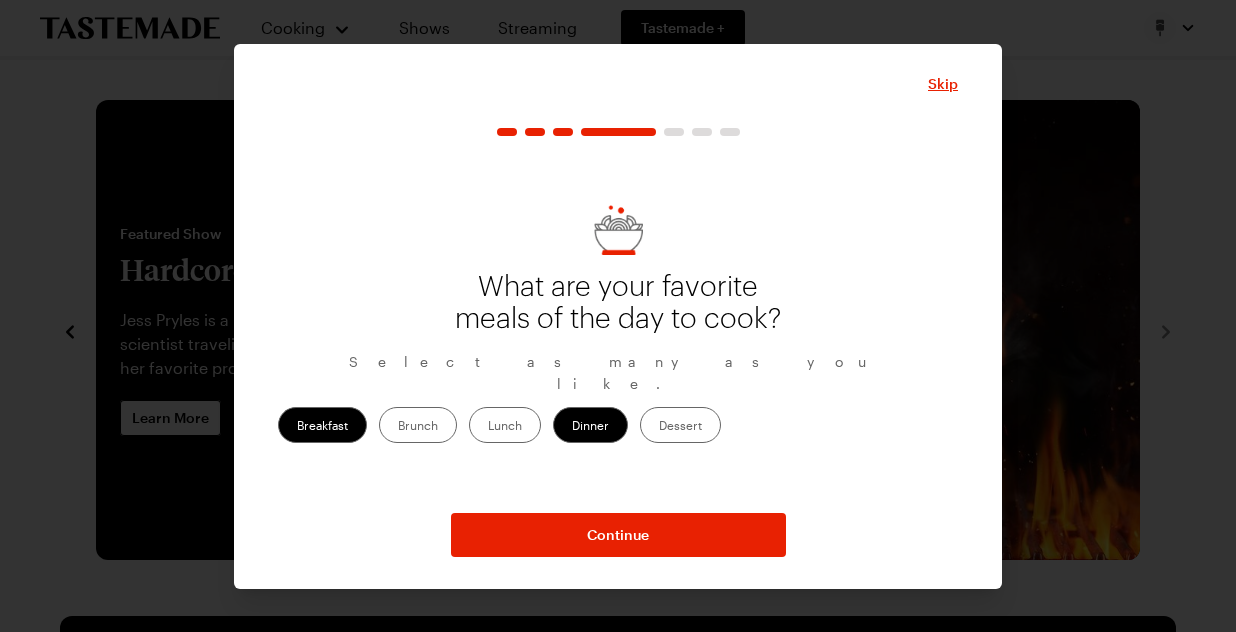 click on "Brunch" at bounding box center [418, 425] 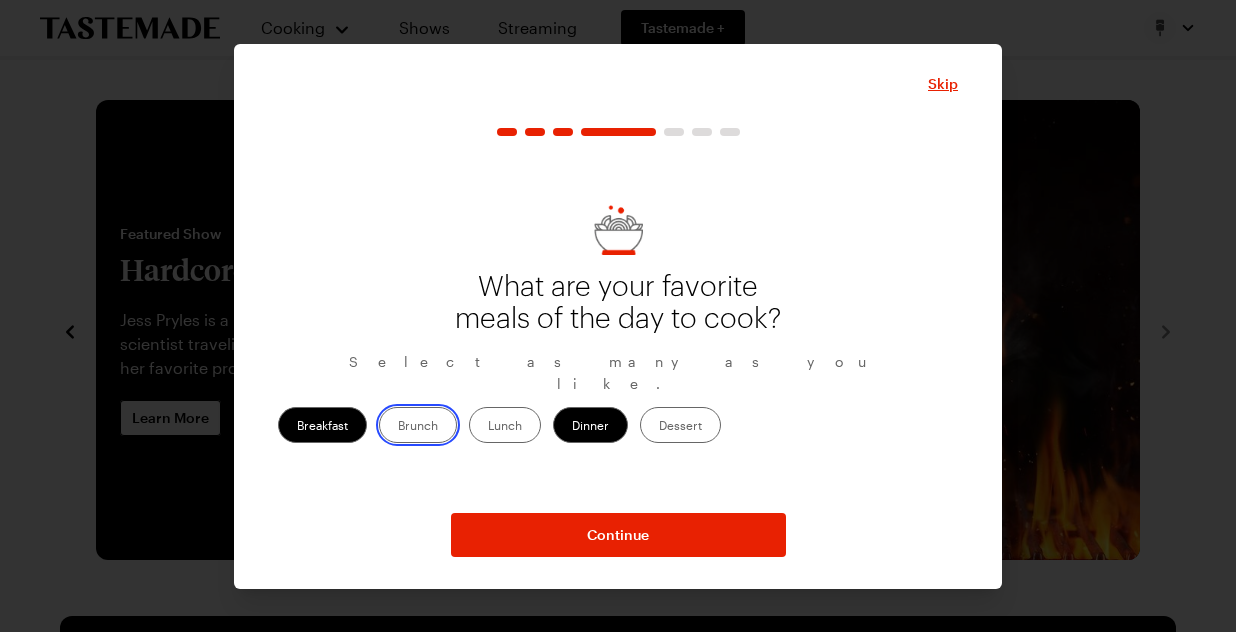 click on "Brunch" at bounding box center [398, 427] 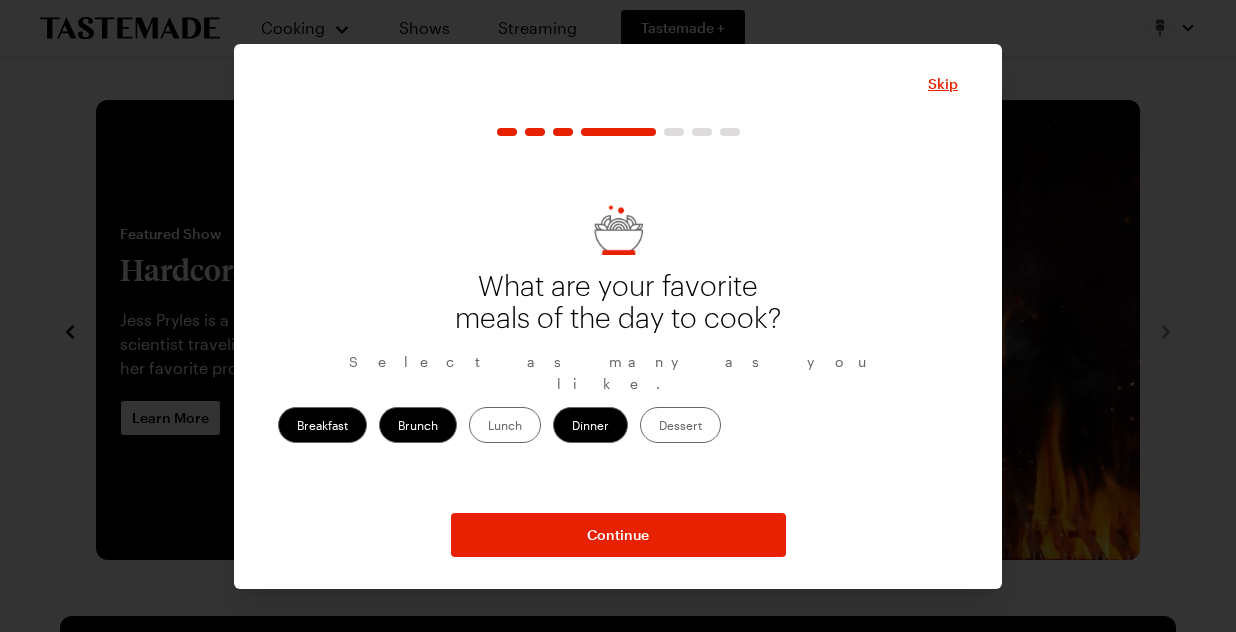 click on "Lunch" at bounding box center (505, 425) 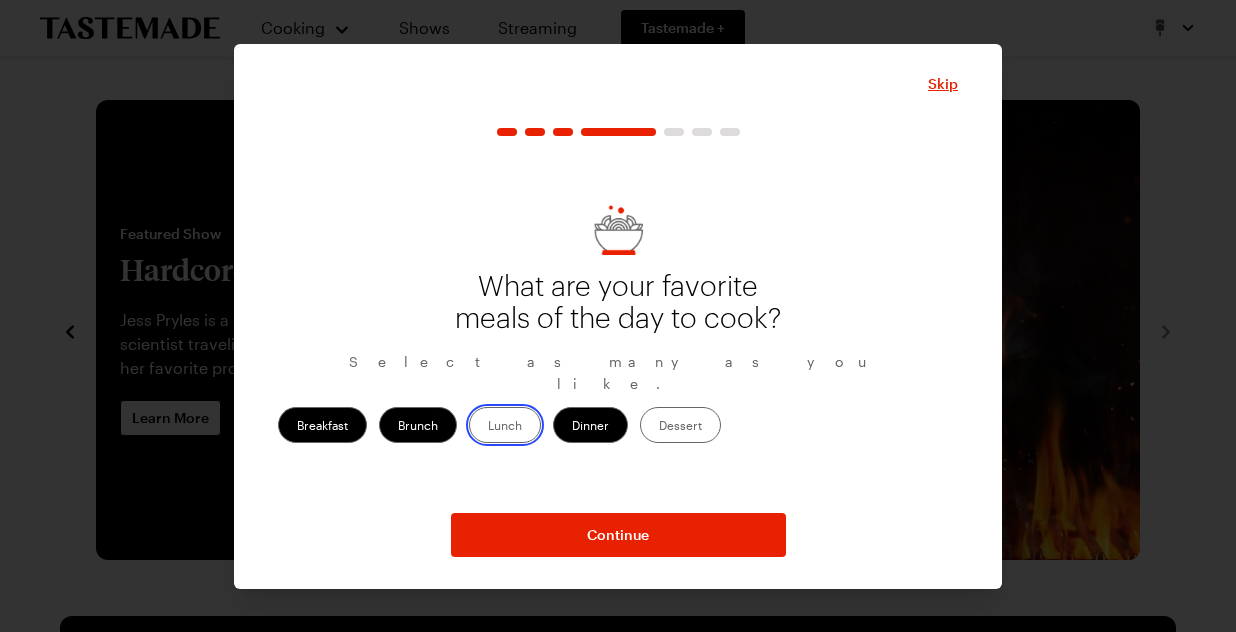 click on "Lunch" at bounding box center (488, 427) 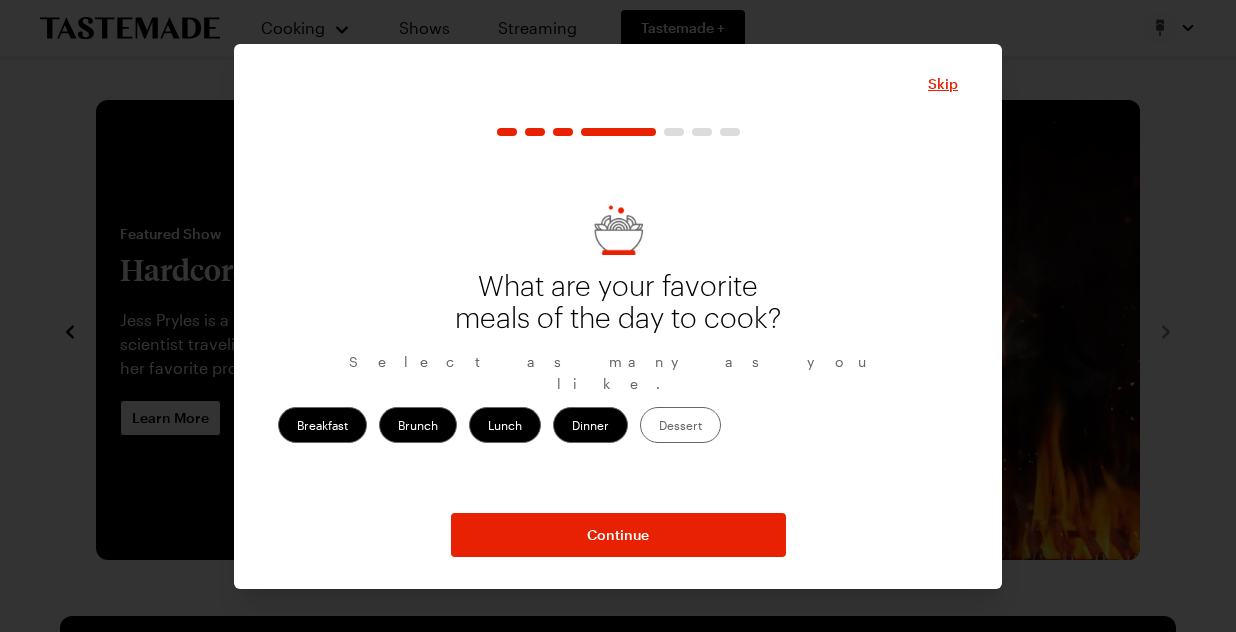 click on "Dessert" at bounding box center [680, 425] 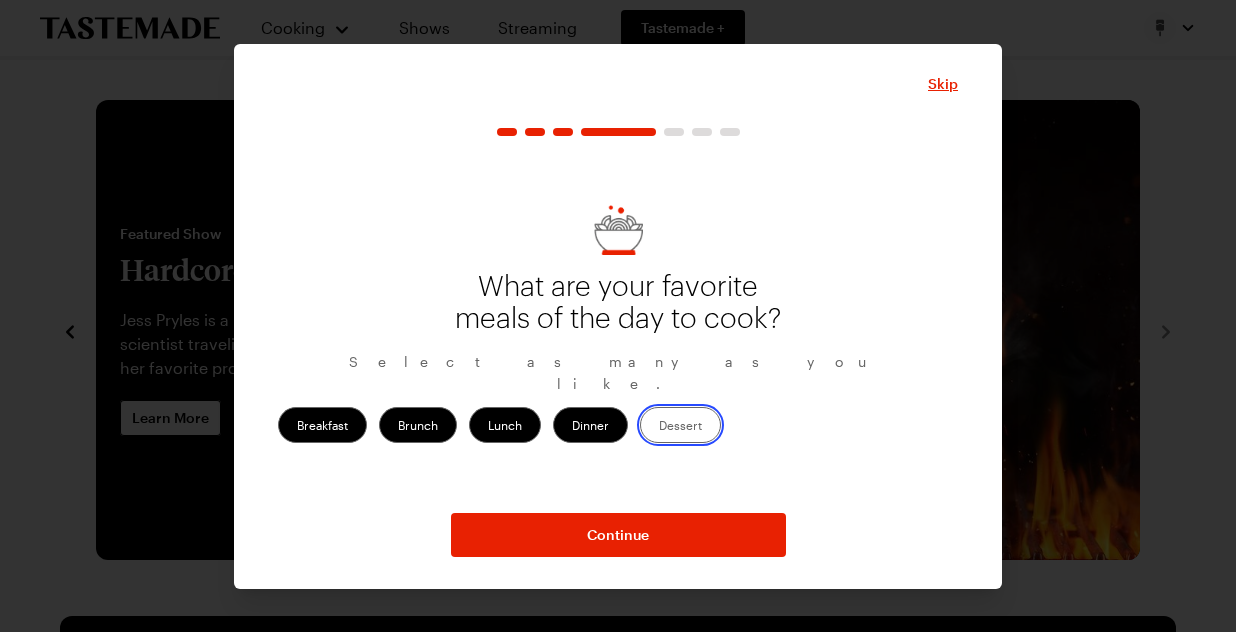 click on "Dessert" at bounding box center (659, 427) 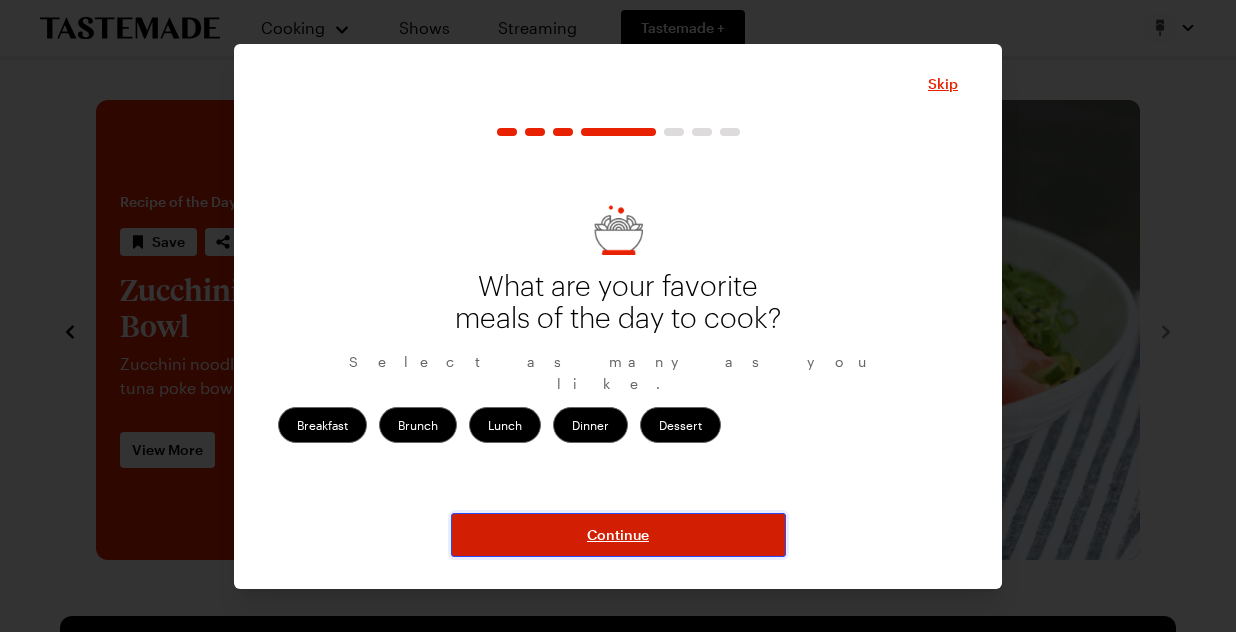 click on "Continue" at bounding box center (618, 535) 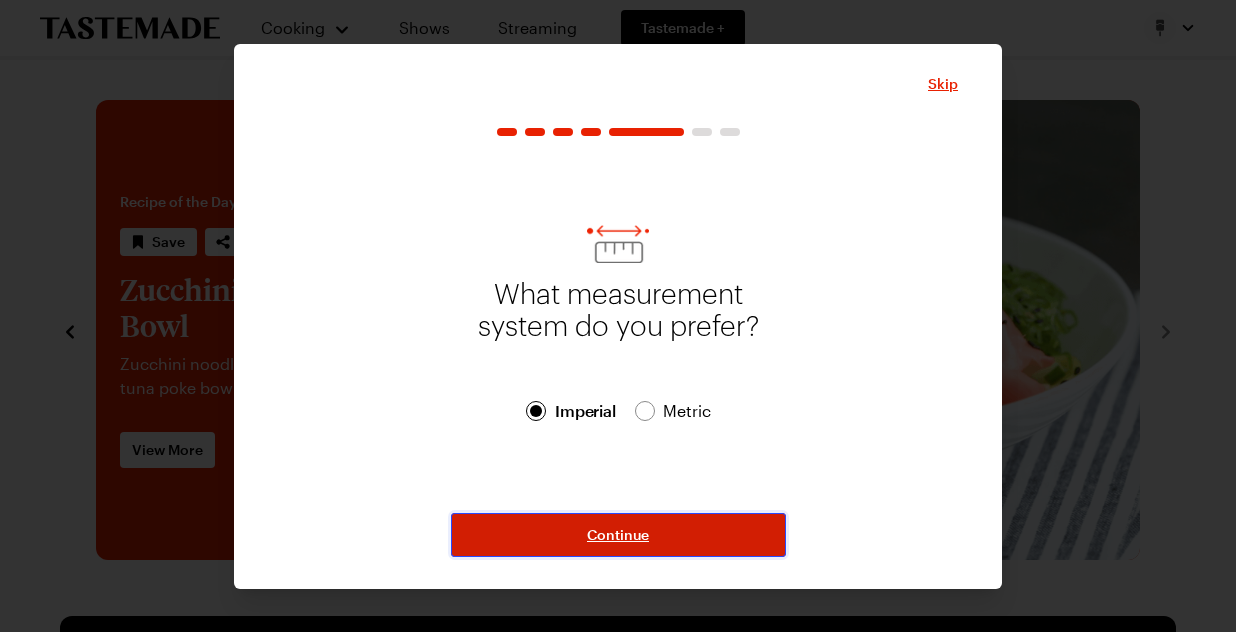 click on "Continue" at bounding box center (618, 535) 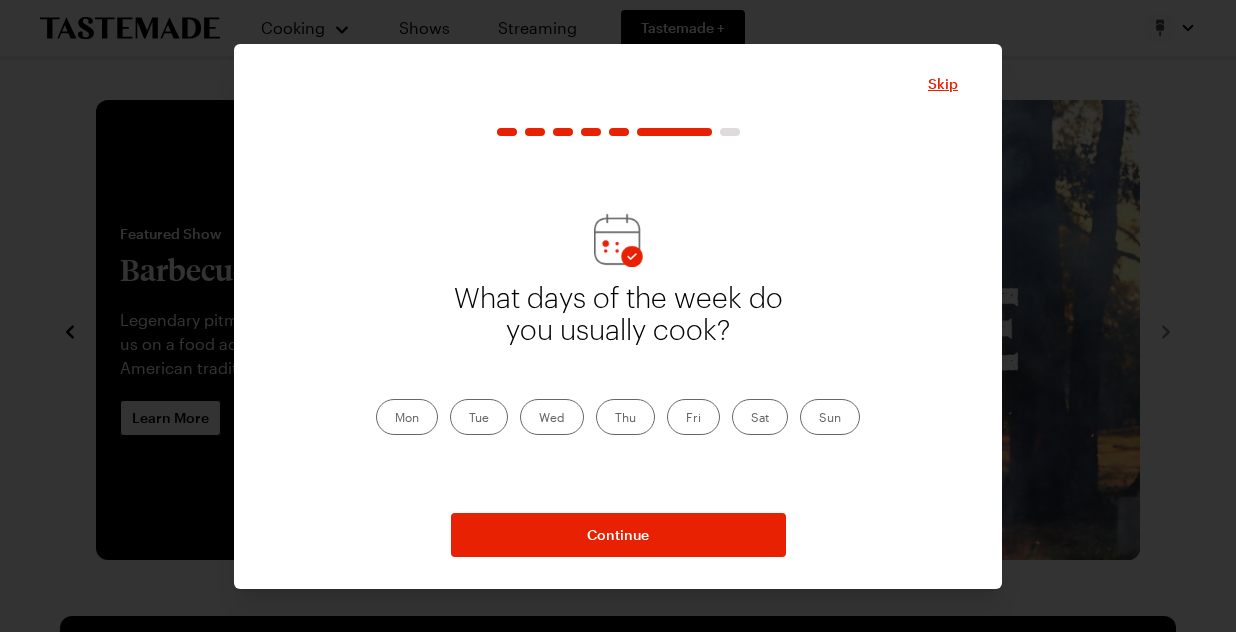 click on "Thu" at bounding box center (625, 417) 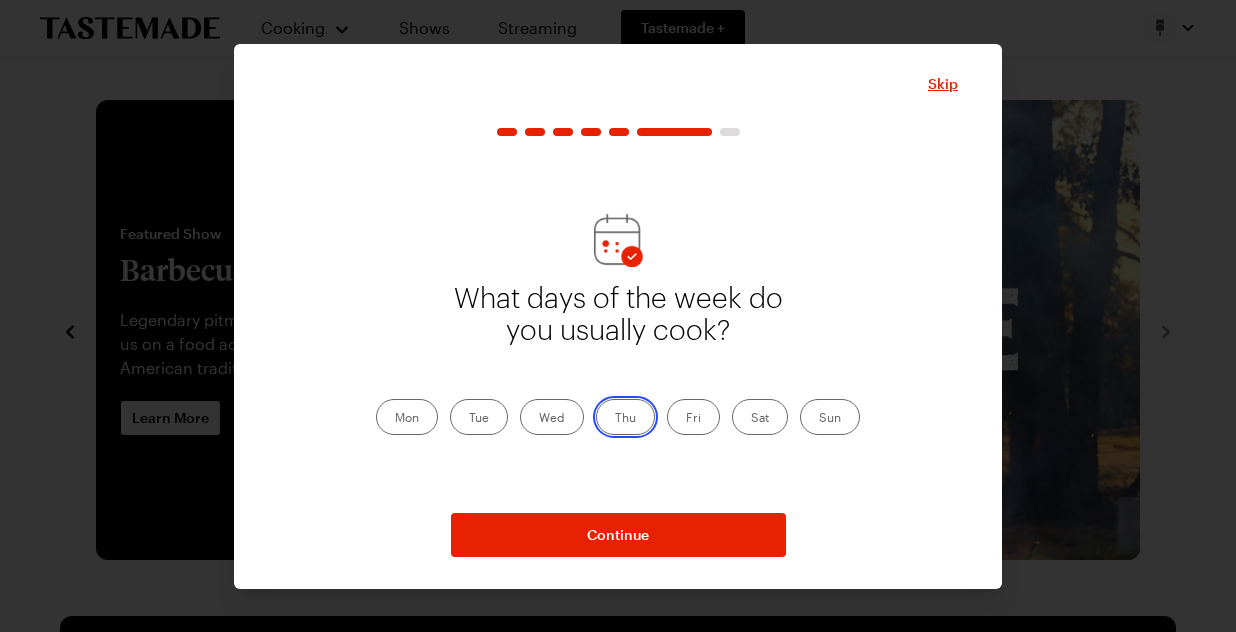 click on "Thu" at bounding box center (615, 419) 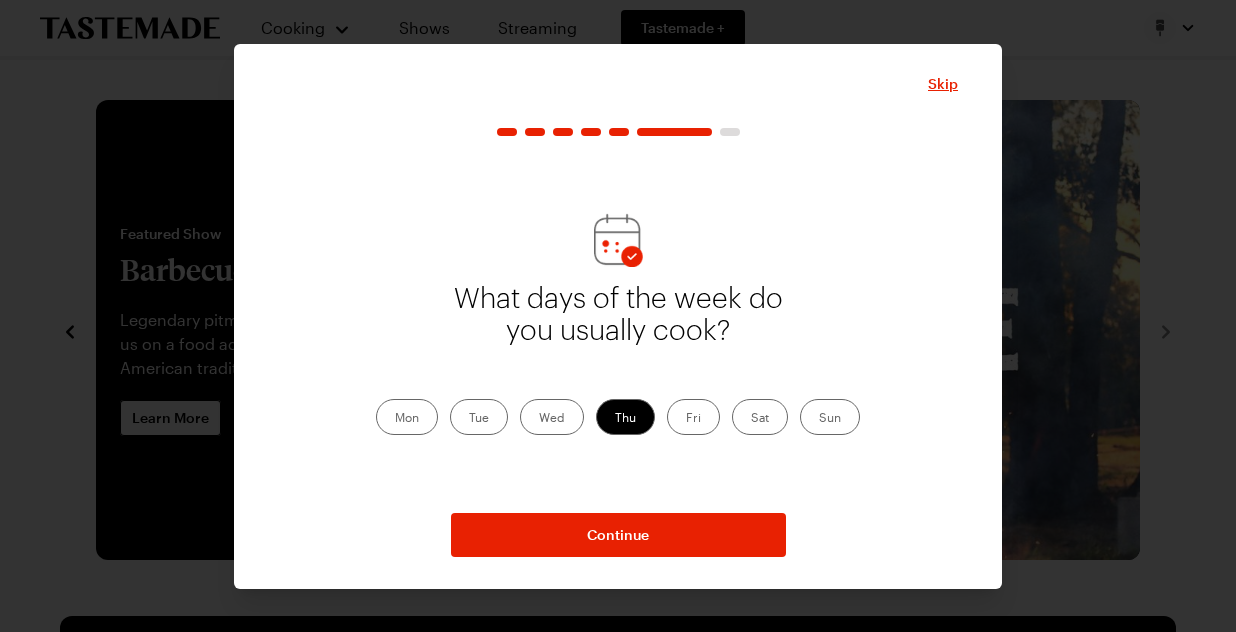 click on "Fri" at bounding box center [693, 417] 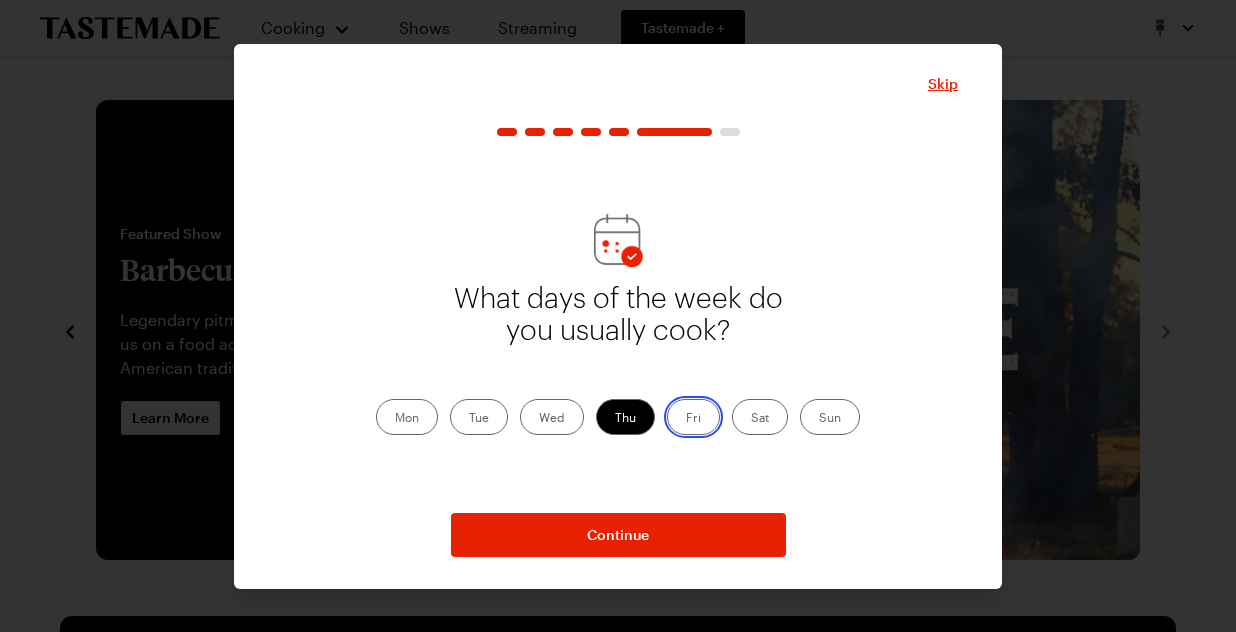 click on "Fri" at bounding box center [686, 419] 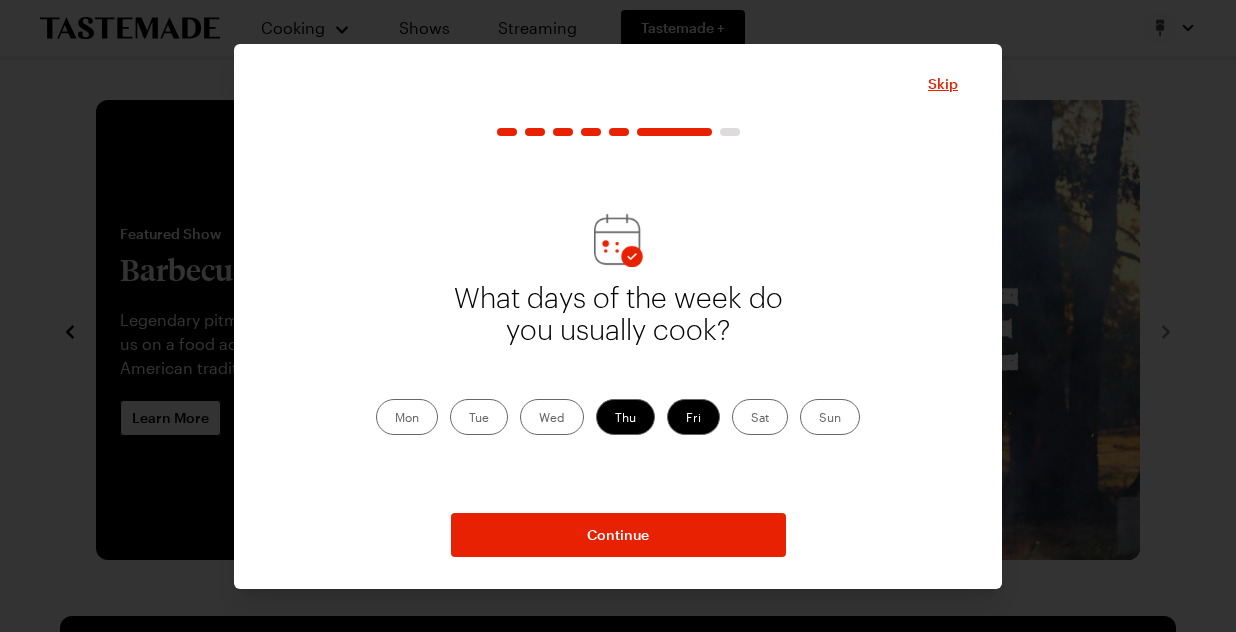click on "Sat" at bounding box center [760, 417] 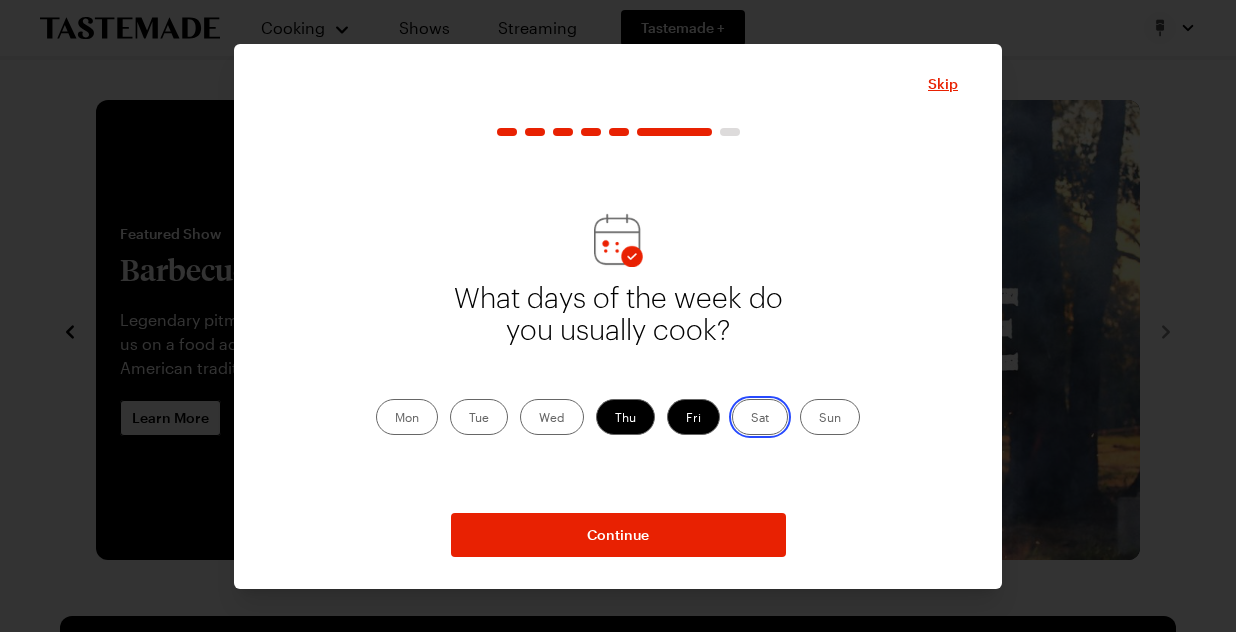 click on "Sat" at bounding box center (751, 419) 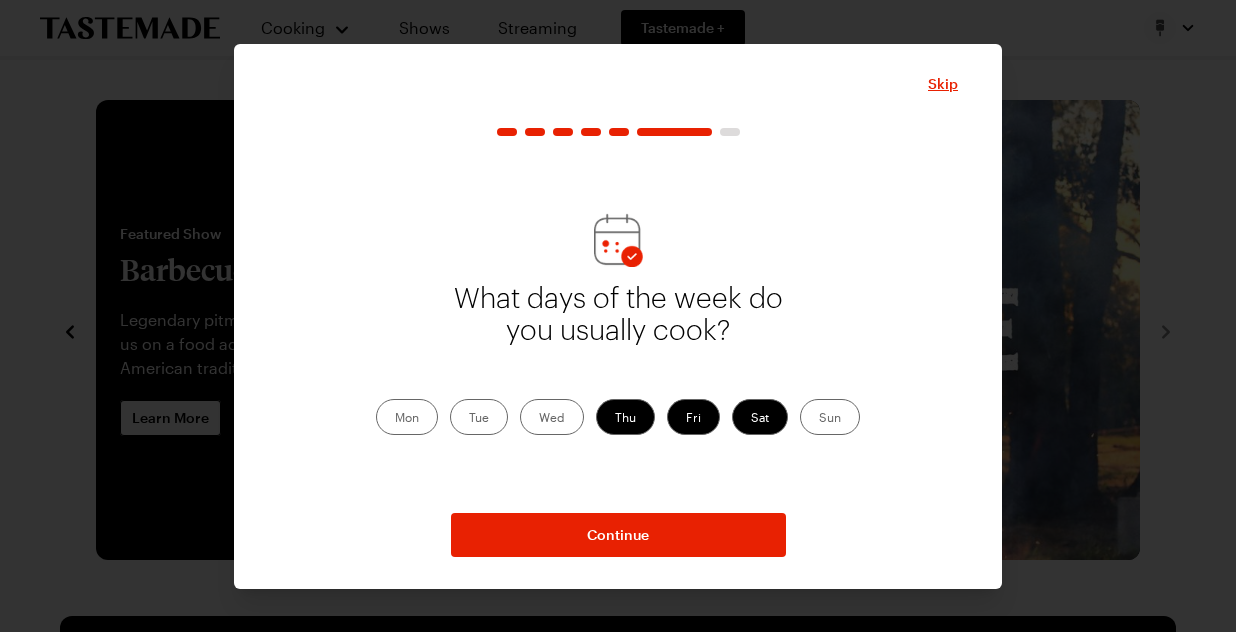 click on "Sun" at bounding box center [830, 417] 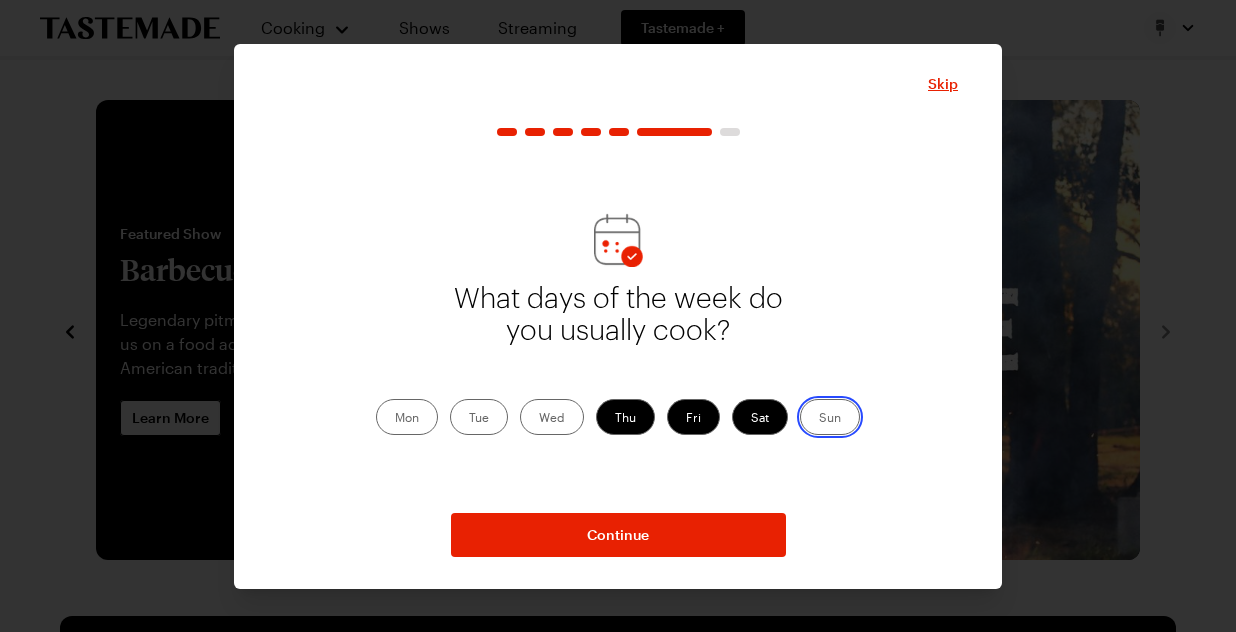 click on "Sun" at bounding box center [819, 419] 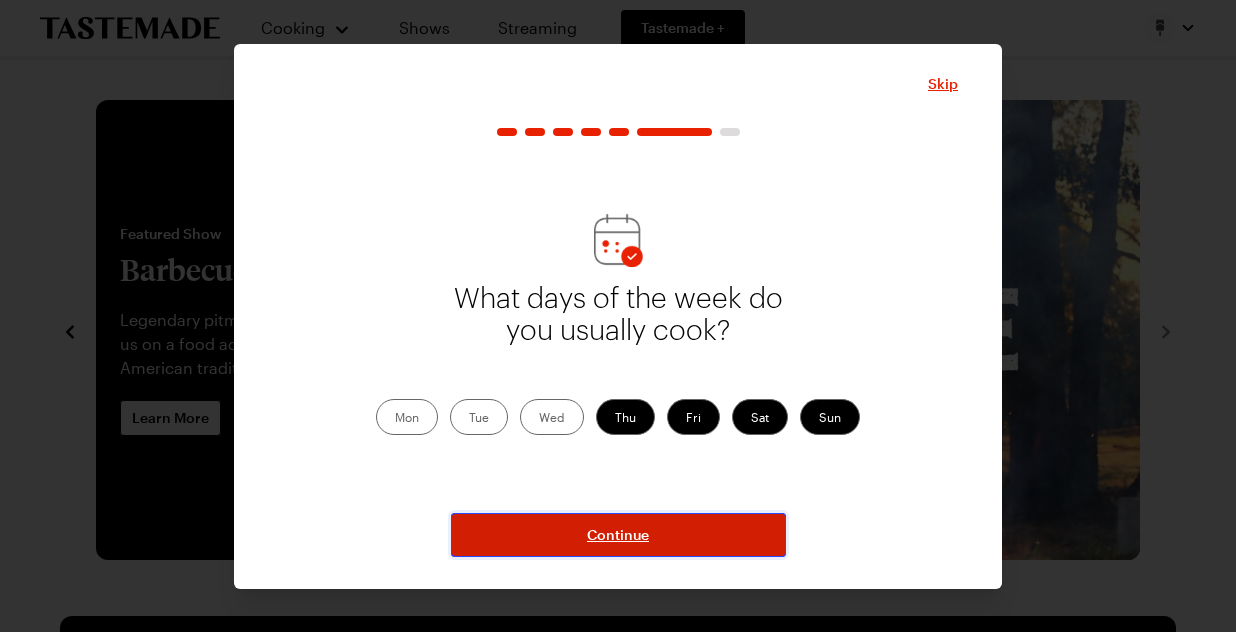 click on "Continue" at bounding box center [618, 535] 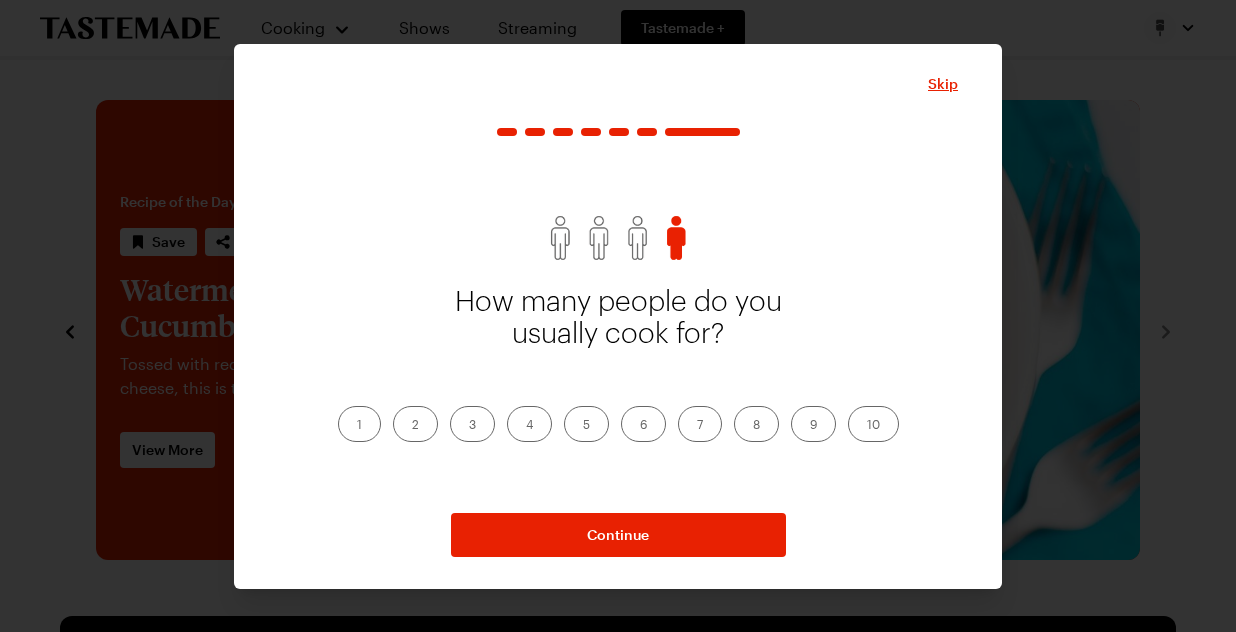 click on "5" at bounding box center (586, 424) 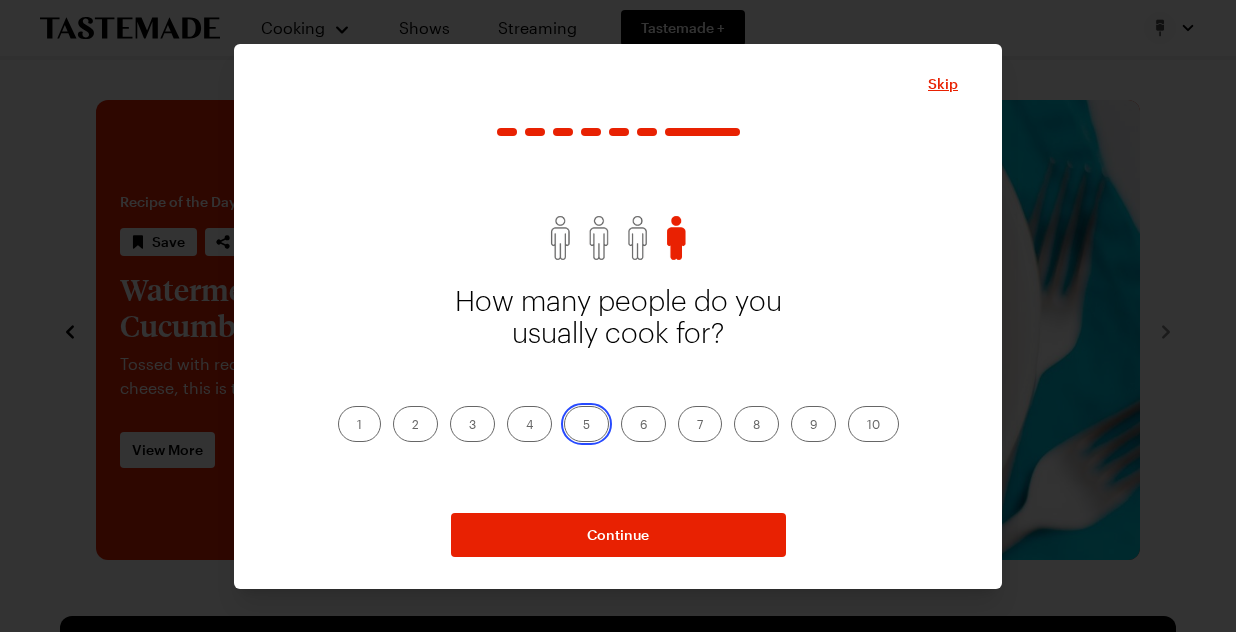click on "5" at bounding box center [583, 426] 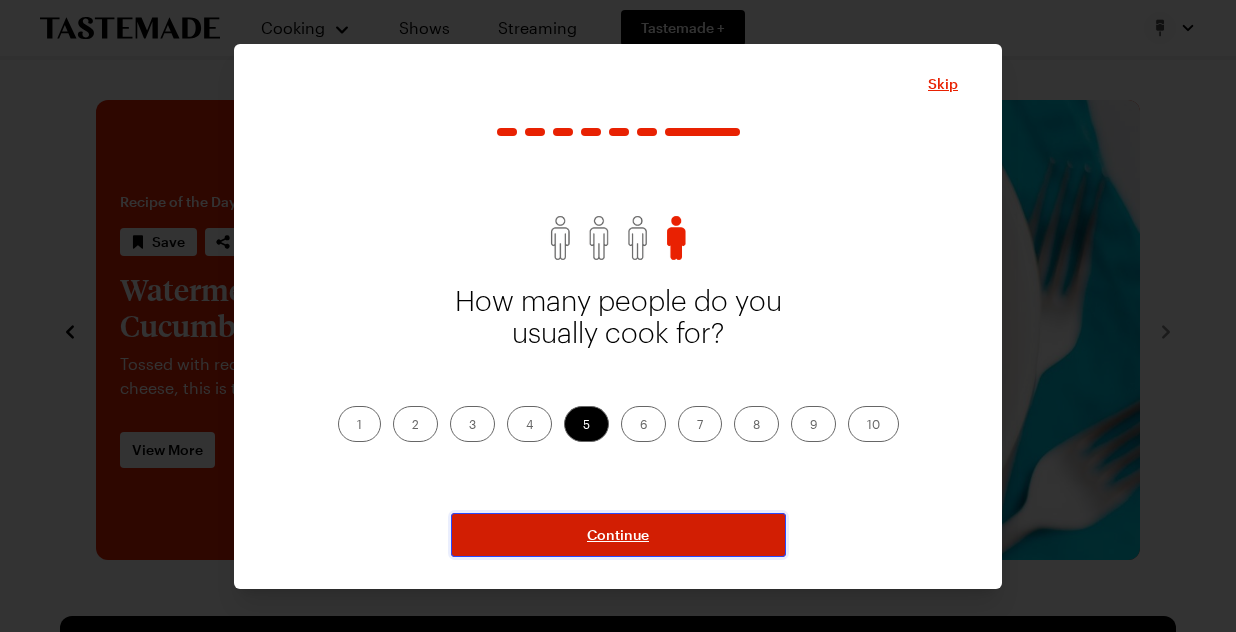 click on "Continue" at bounding box center (618, 535) 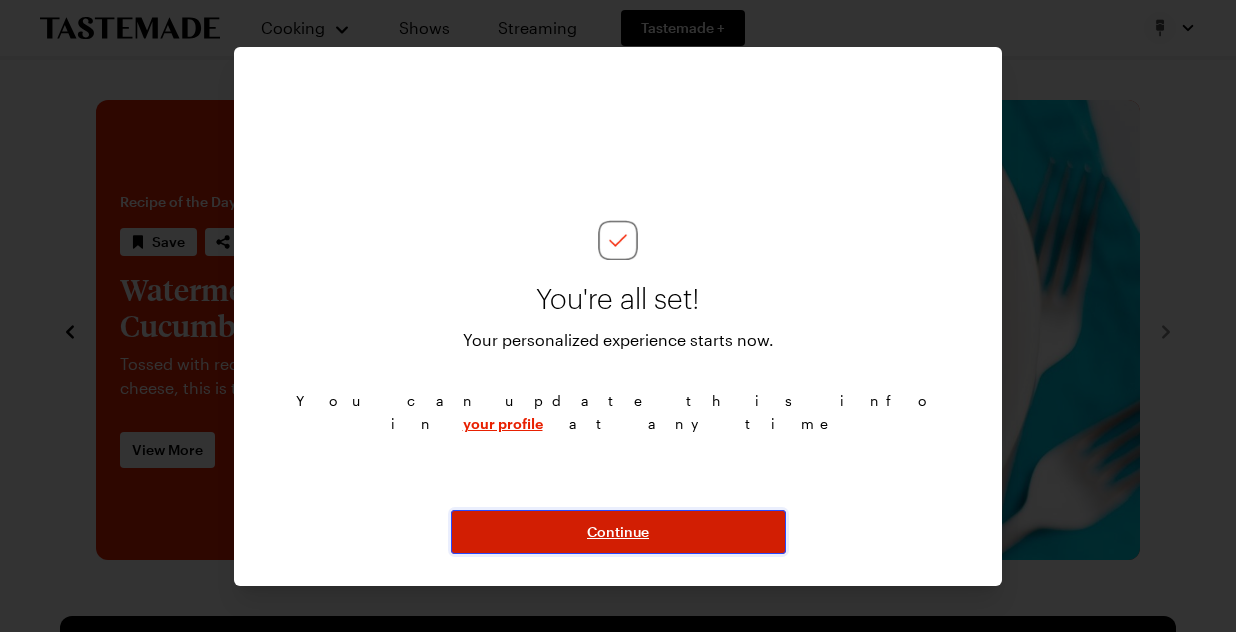 click on "Continue" at bounding box center [618, 532] 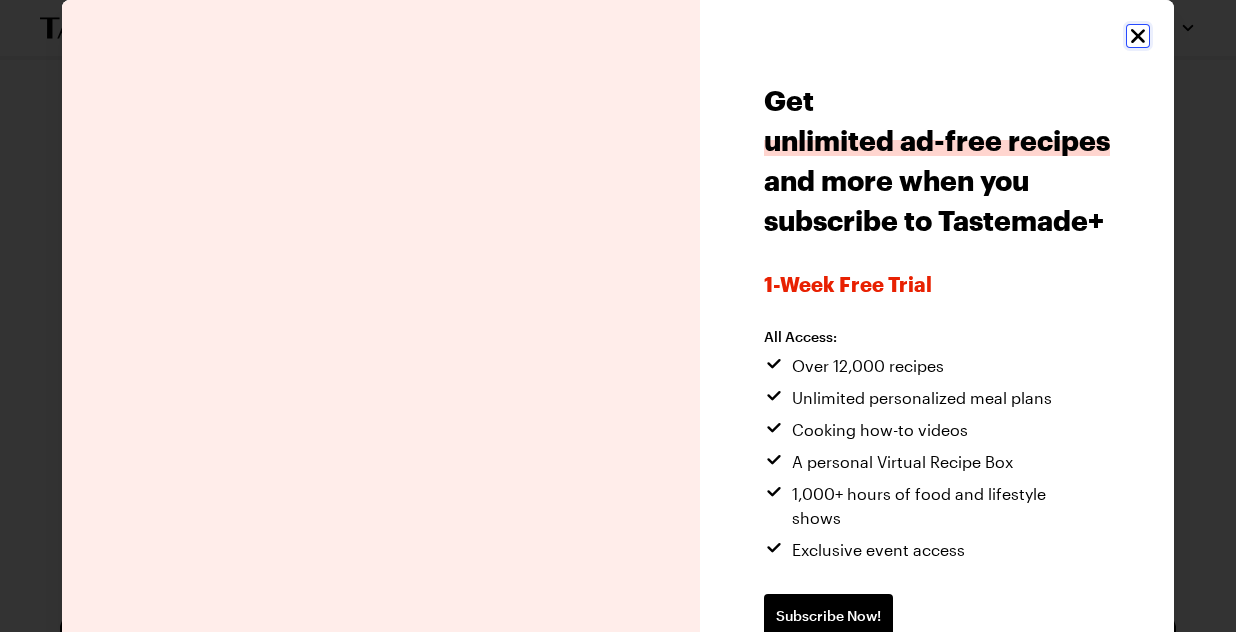 click 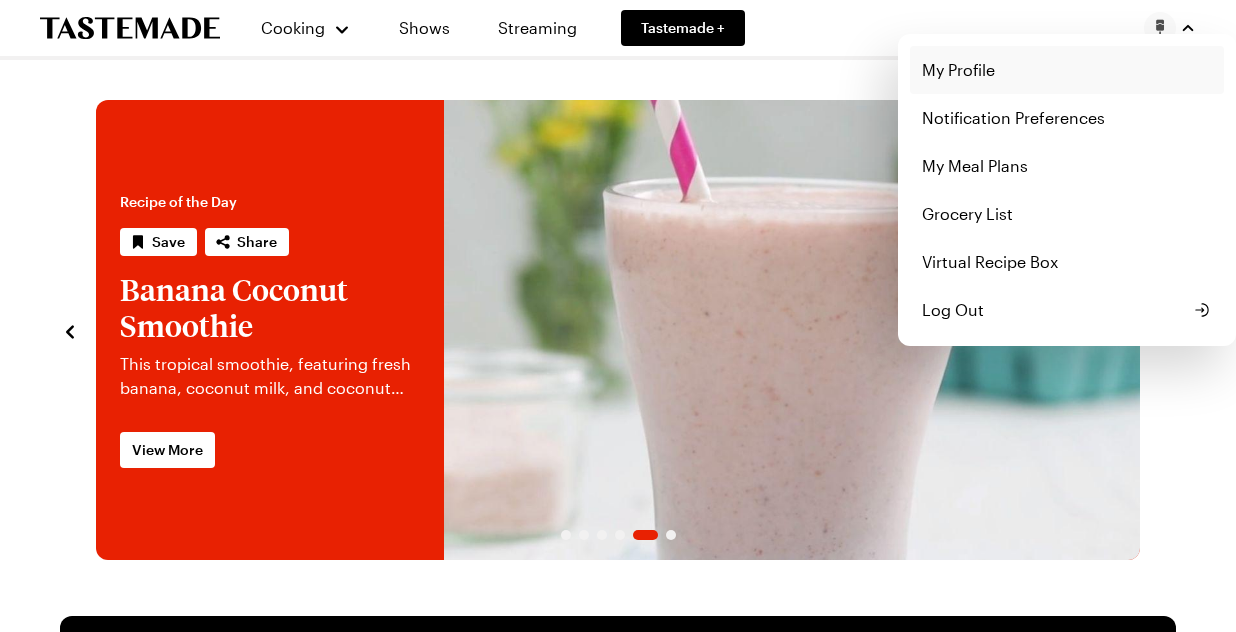 click on "My Profile" at bounding box center [1067, 70] 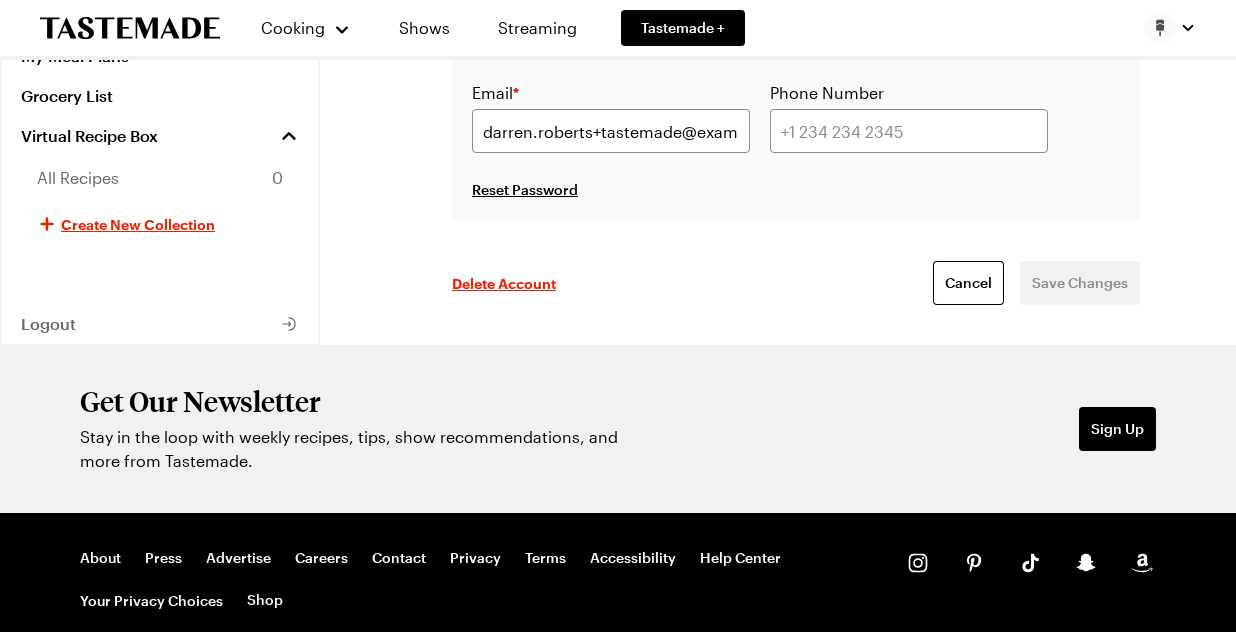 scroll, scrollTop: 639, scrollLeft: 0, axis: vertical 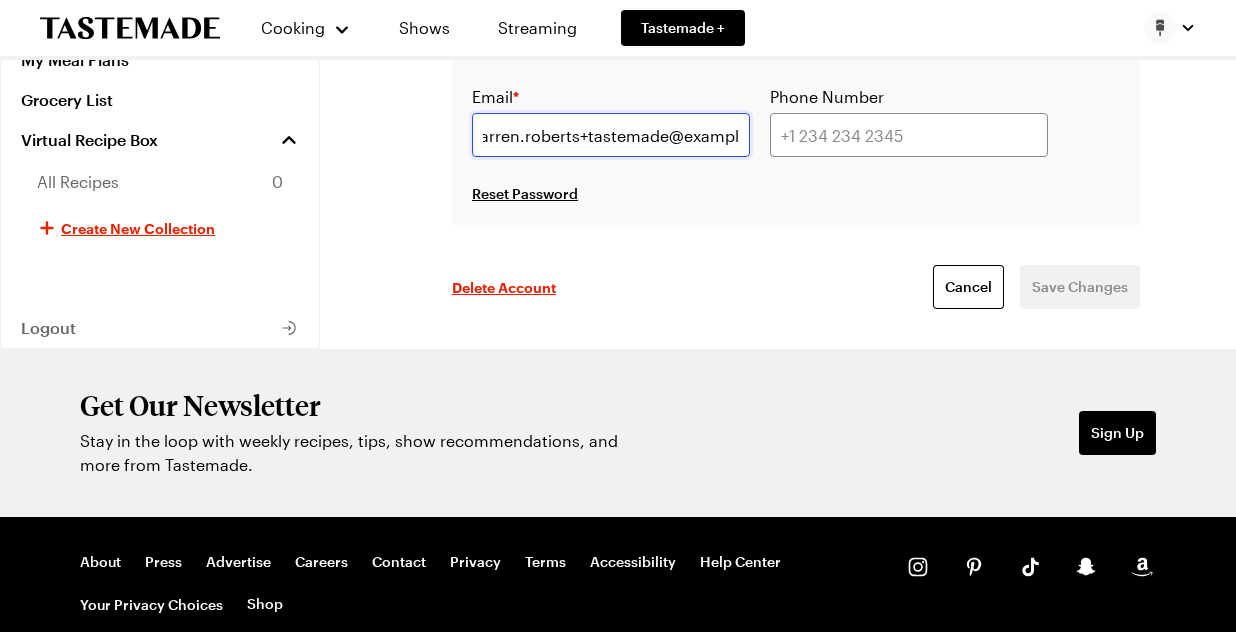 drag, startPoint x: 731, startPoint y: 135, endPoint x: 755, endPoint y: 135, distance: 24 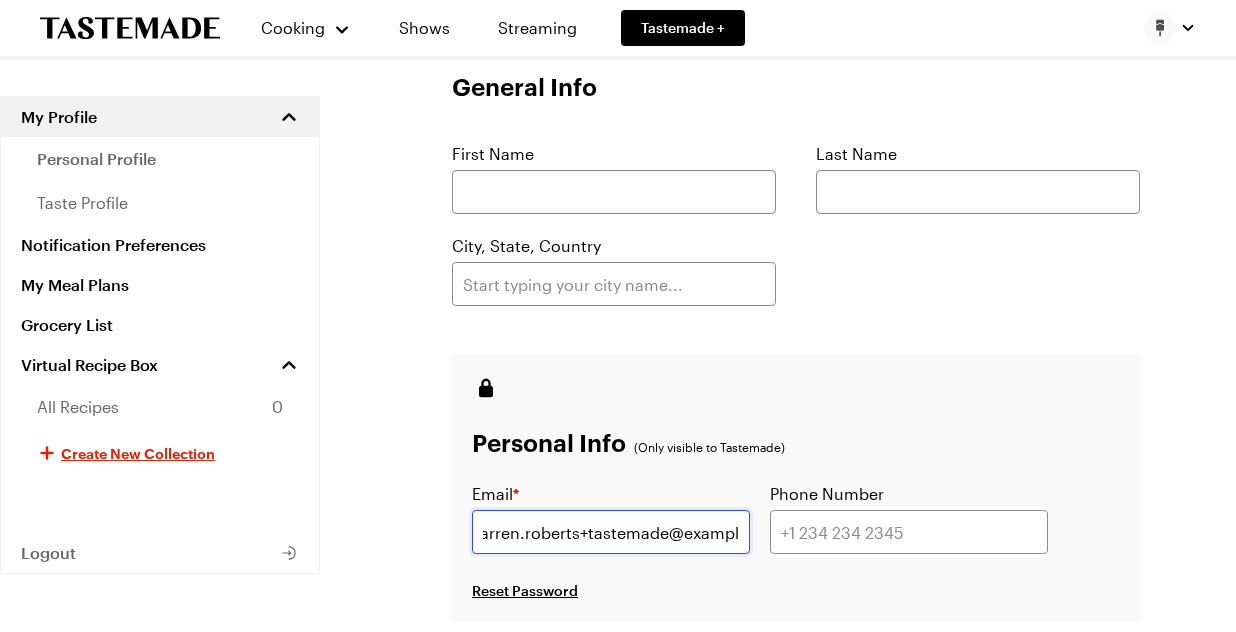 scroll, scrollTop: 0, scrollLeft: 0, axis: both 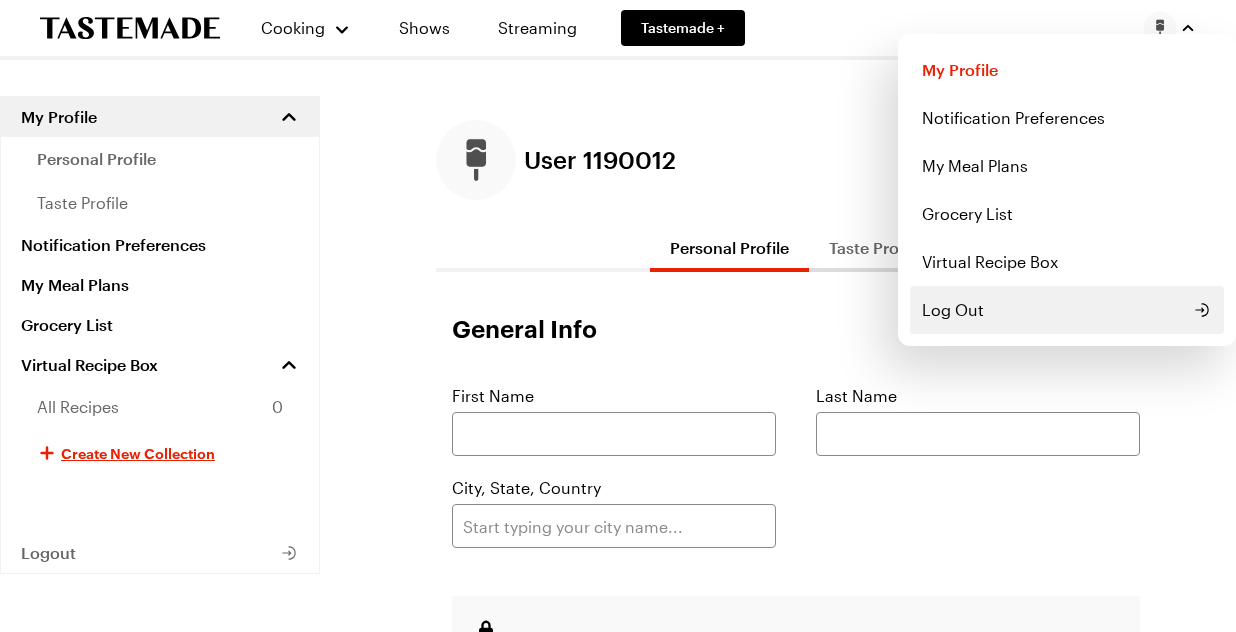 click on "Log Out" at bounding box center (1067, 310) 